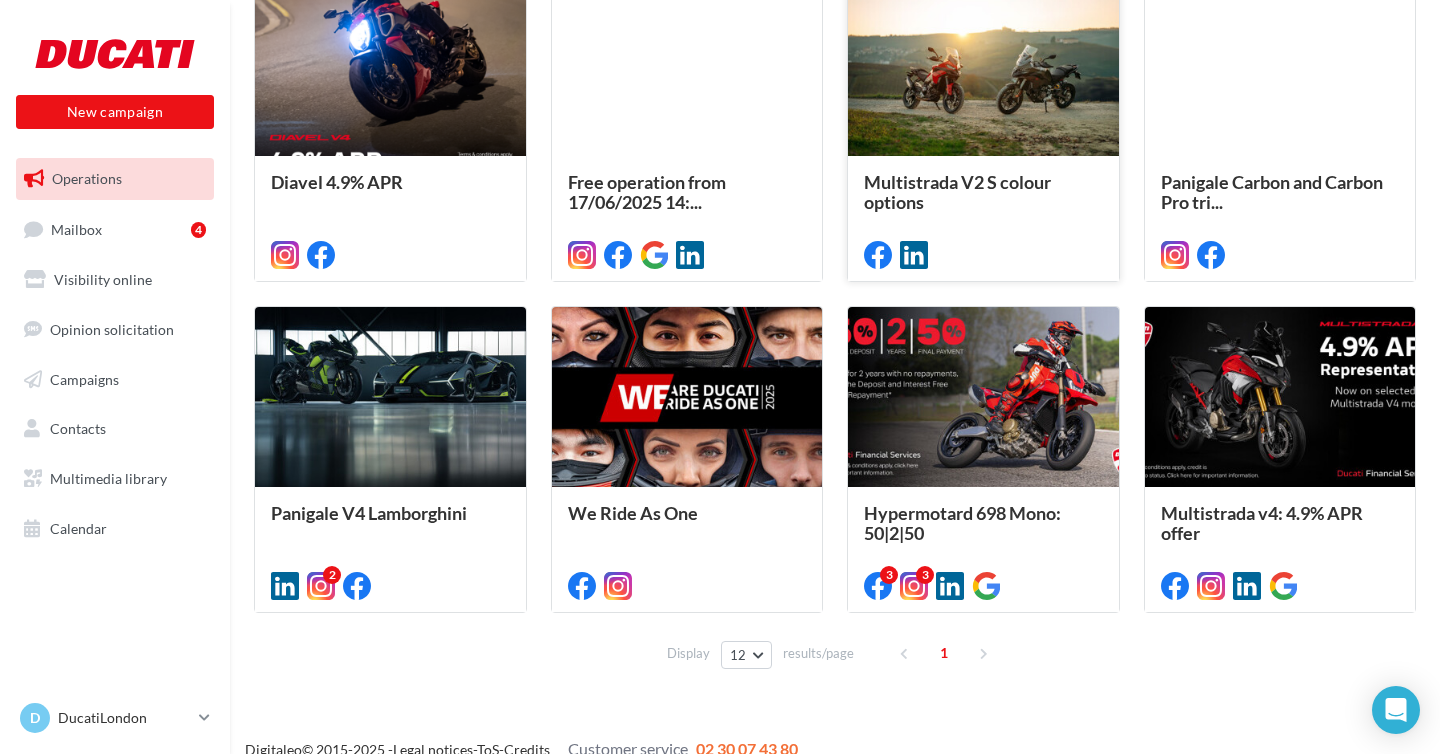 scroll, scrollTop: 616, scrollLeft: 0, axis: vertical 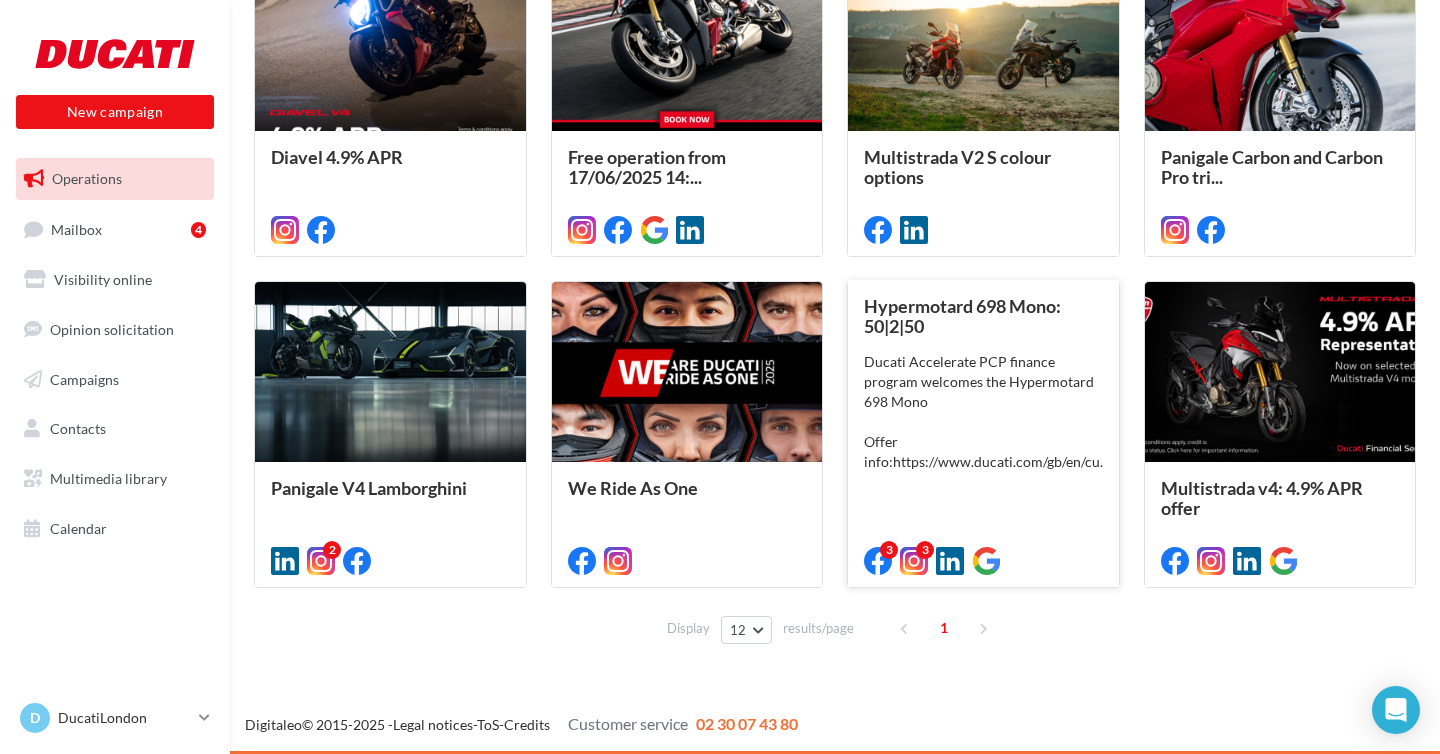 click on "Ducati Accelerate PCP finance program welcomes the Hypermotard 698 Mono
Offer info:  https://www.ducati.com/gb/en/cu..." at bounding box center (983, 412) 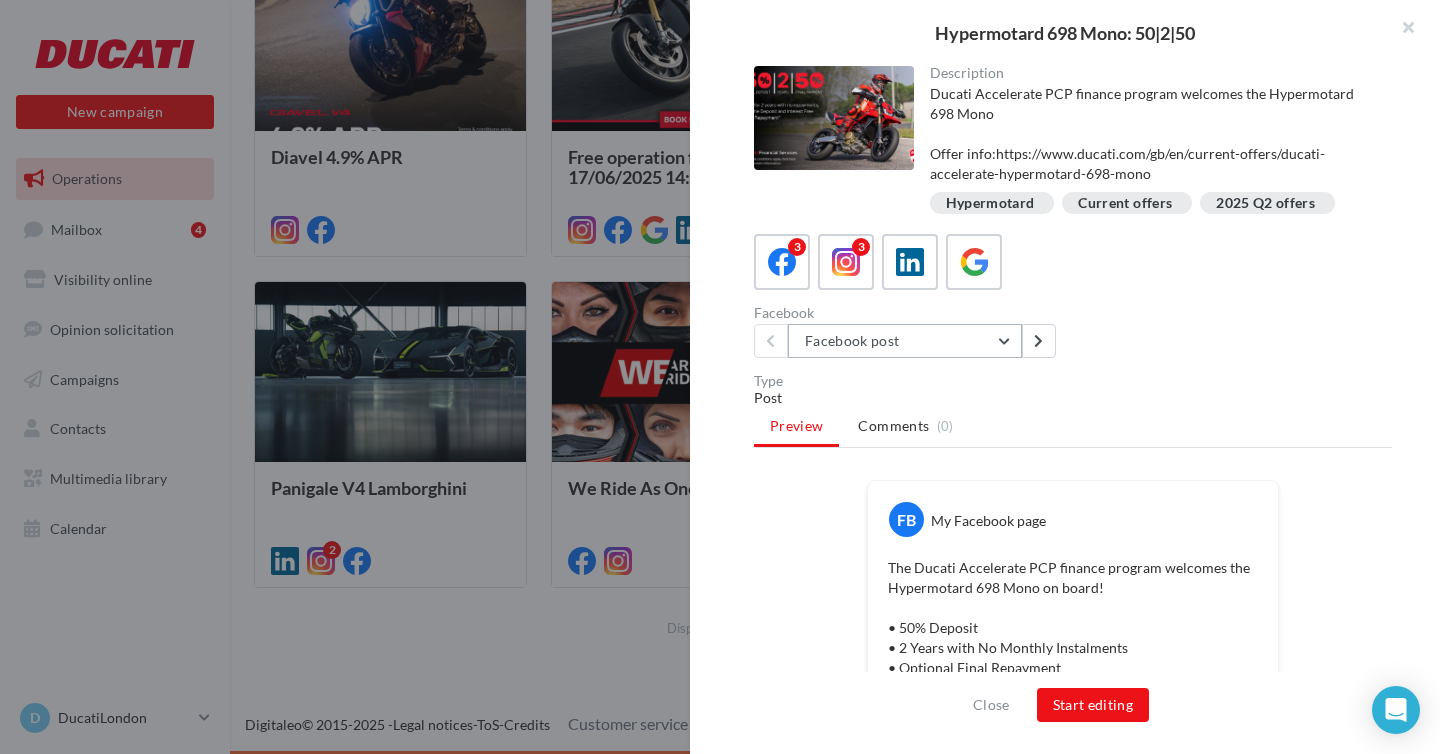 click on "Facebook post" at bounding box center [905, 341] 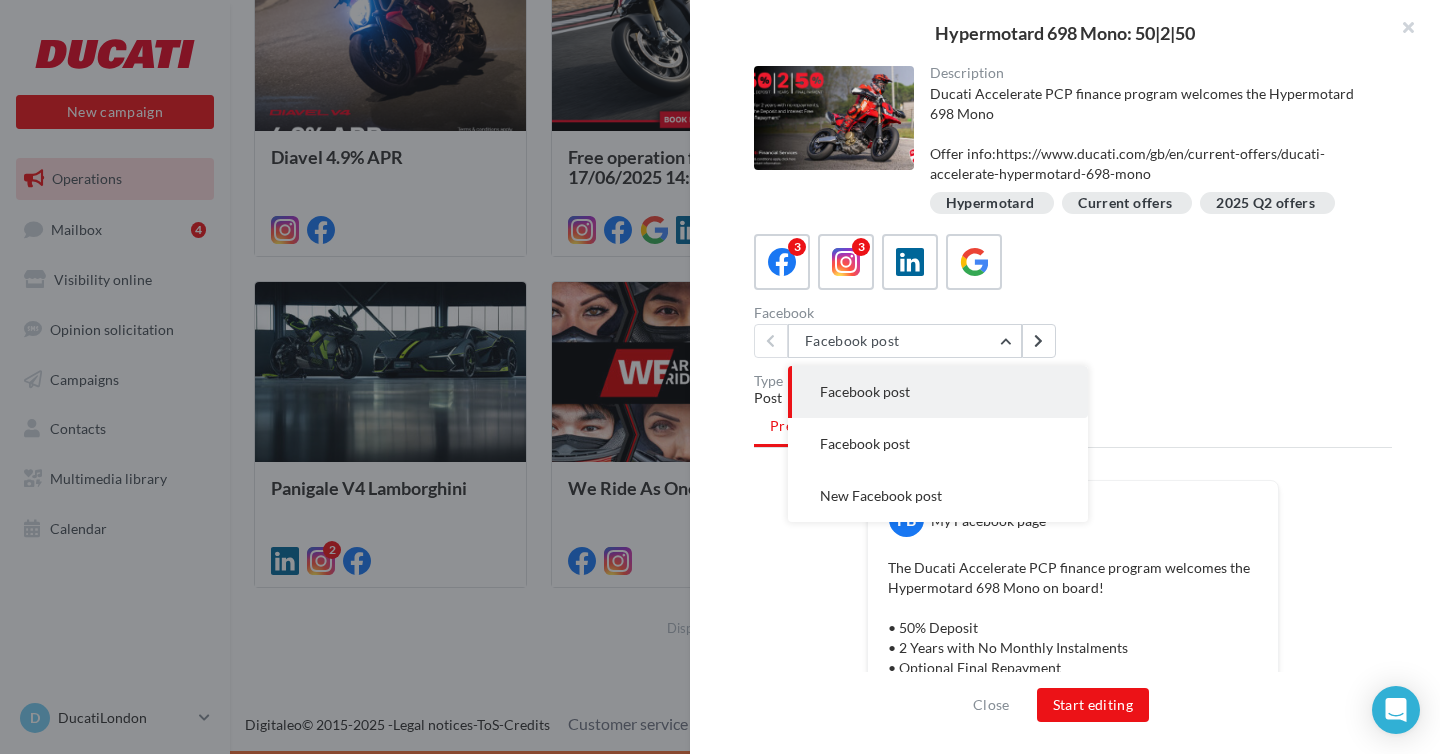 click on "Facebook post" at bounding box center [865, 391] 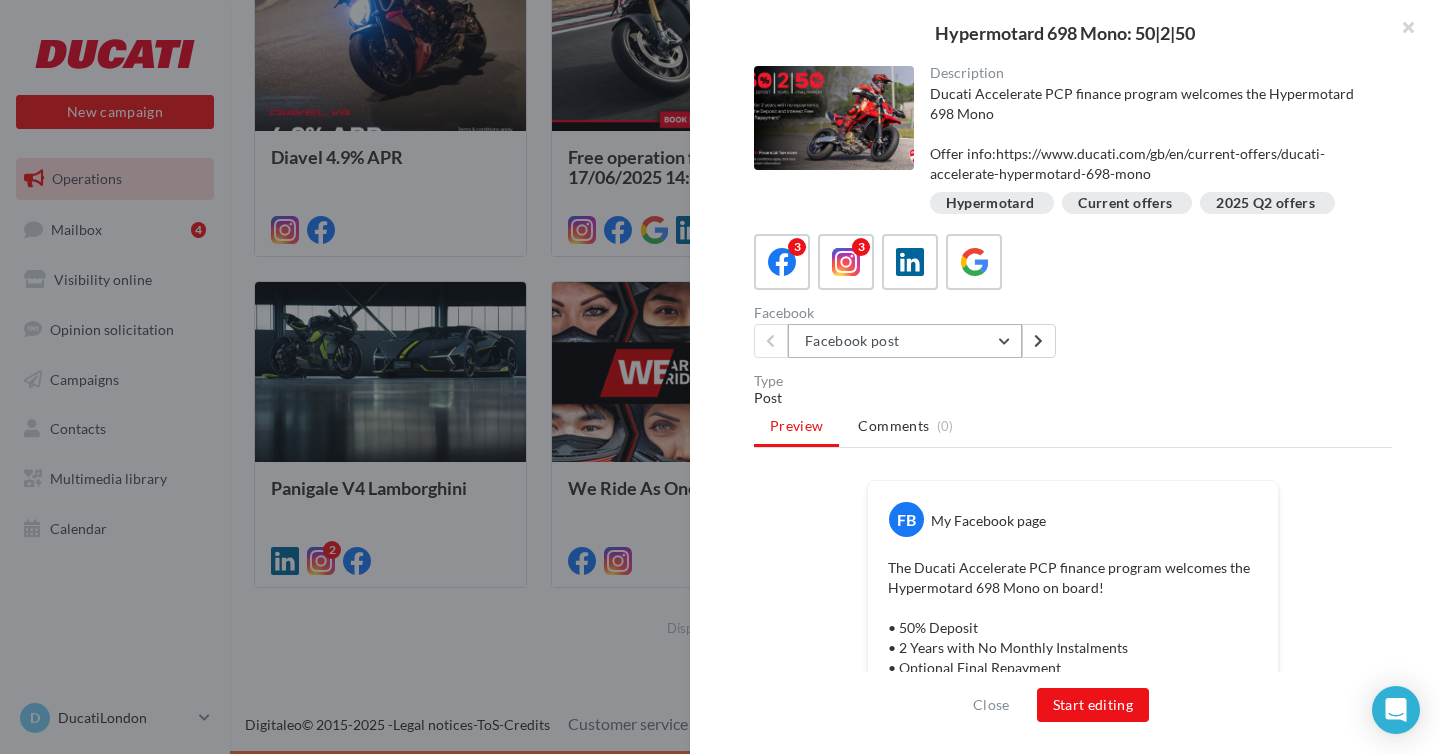 click on "Facebook post" at bounding box center [905, 341] 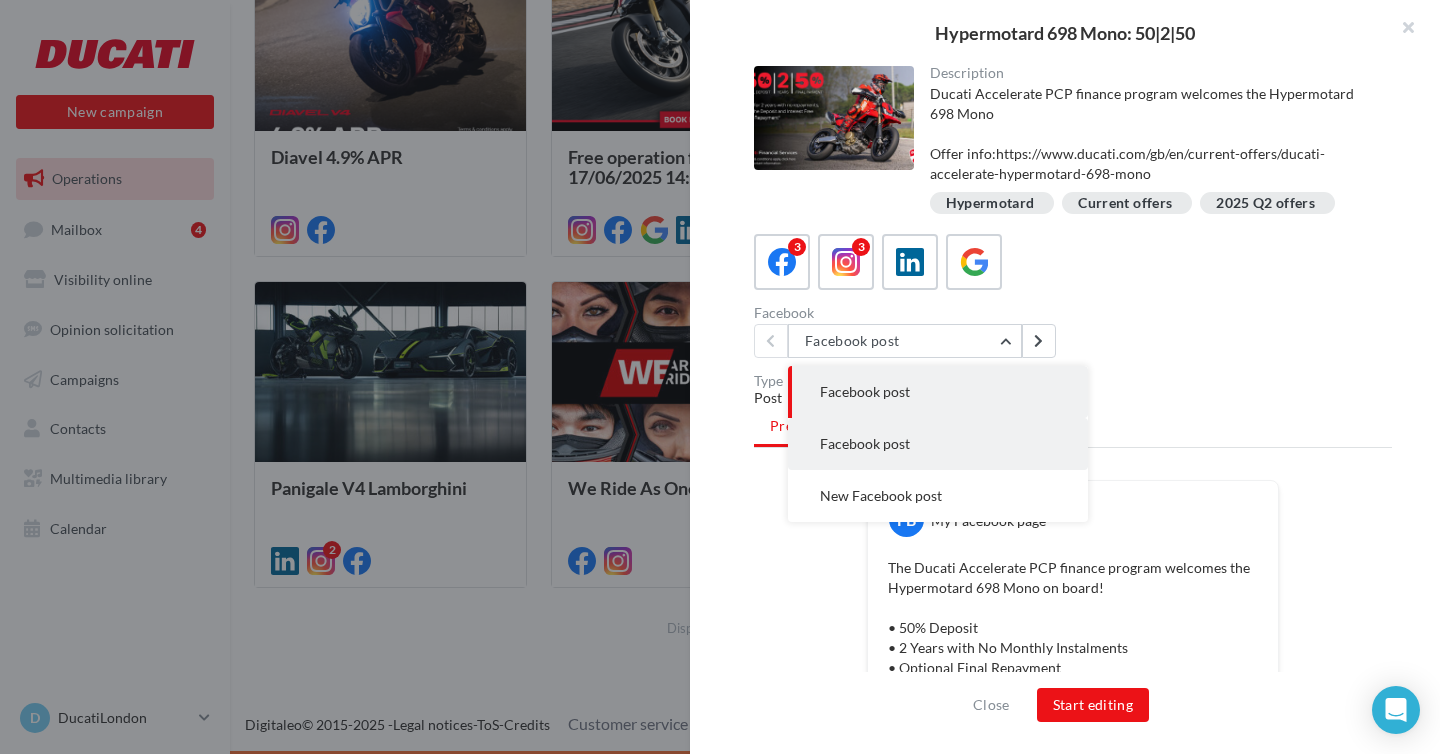 click on "Facebook post" at bounding box center (865, 443) 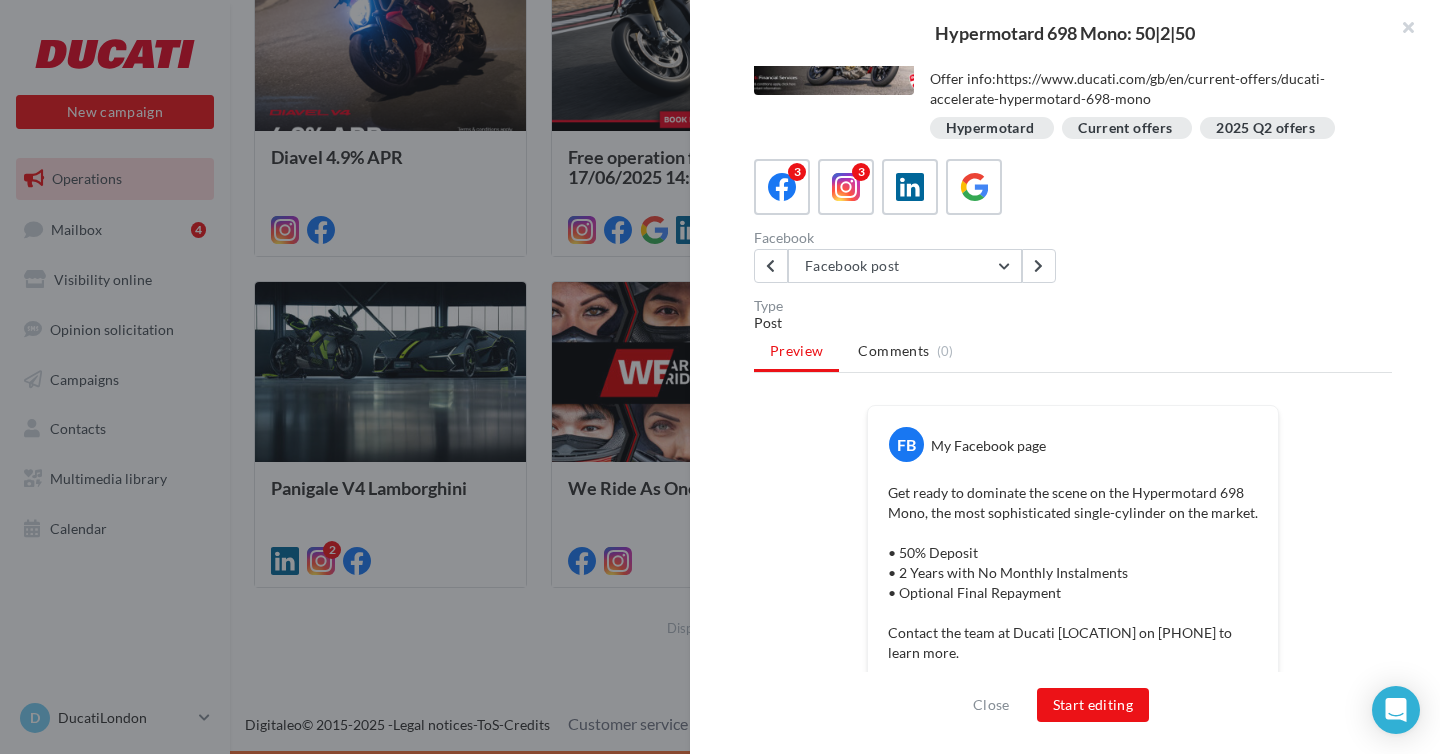 scroll, scrollTop: 0, scrollLeft: 0, axis: both 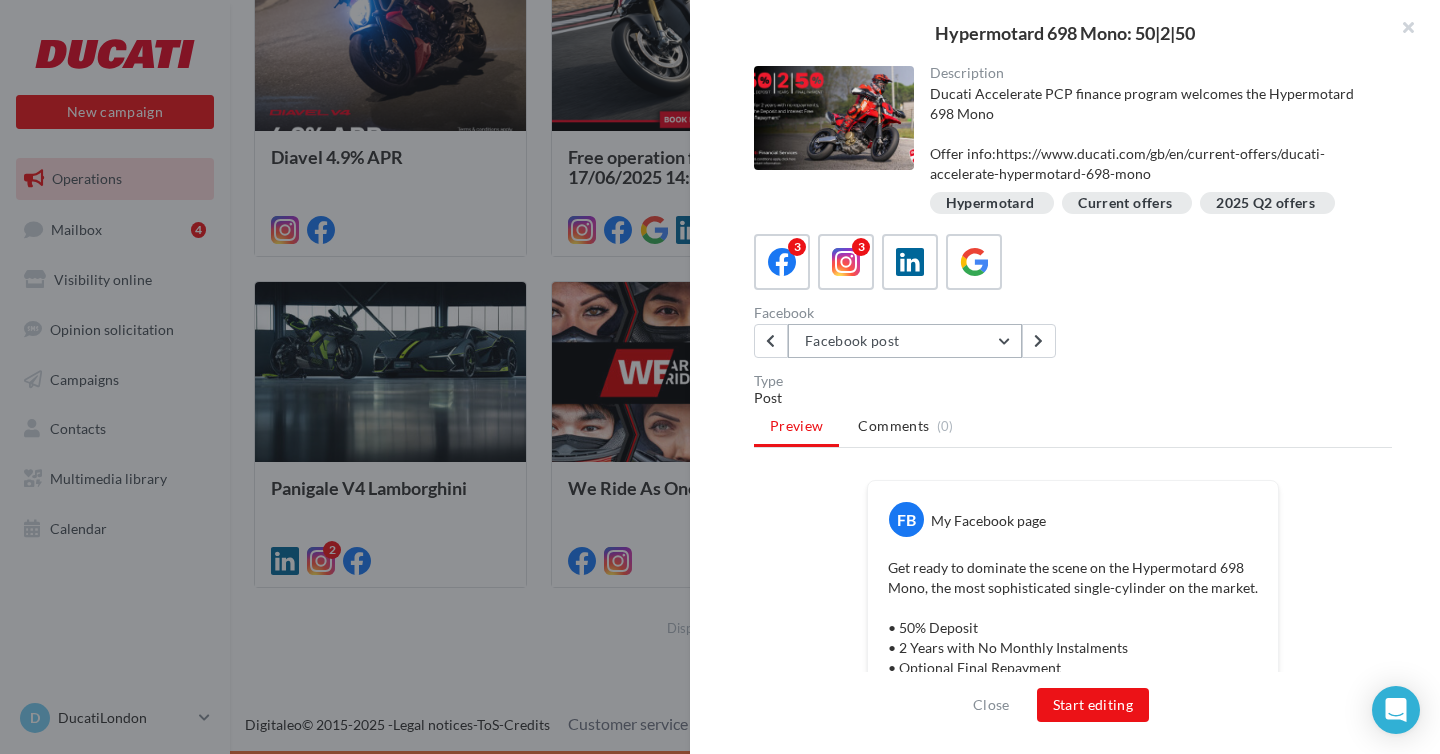 click on "Facebook post" at bounding box center [905, 341] 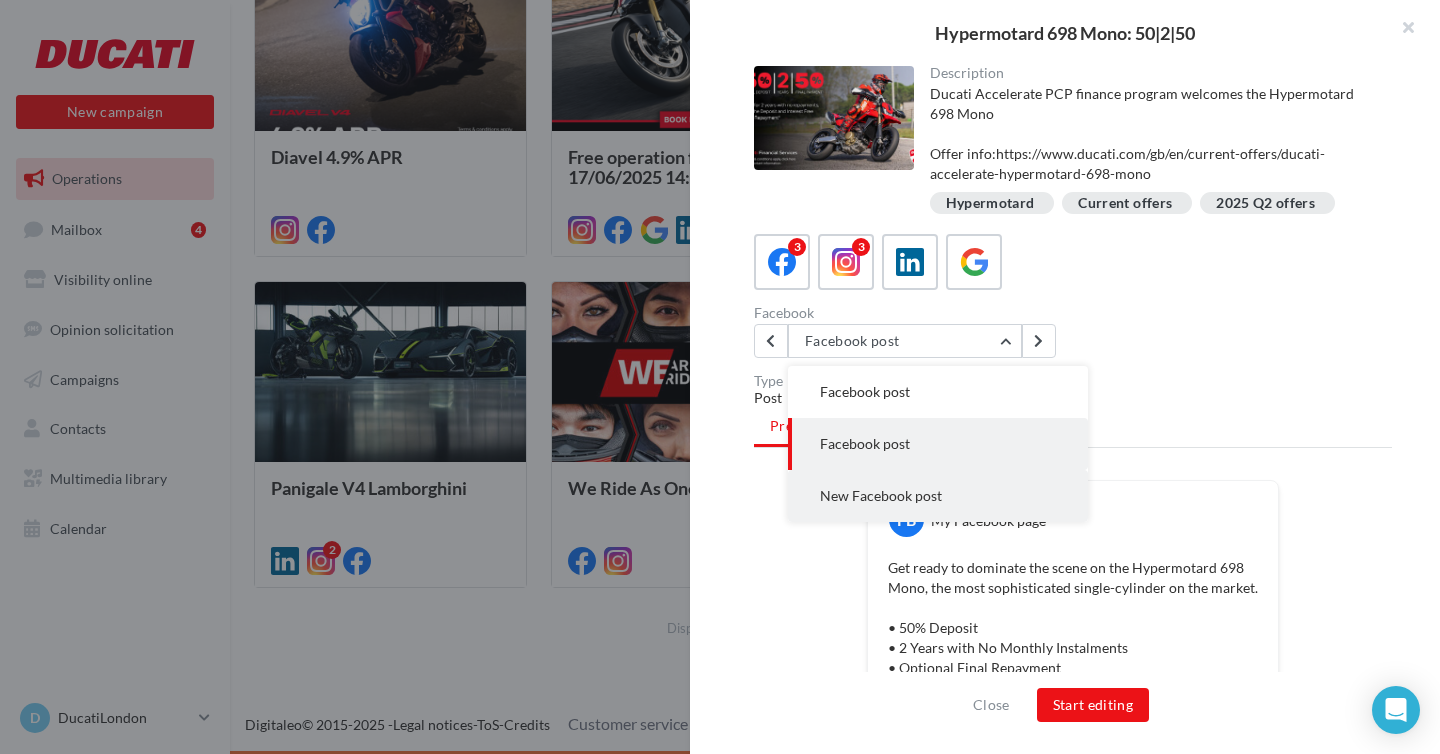 click on "New Facebook post" at bounding box center [881, 495] 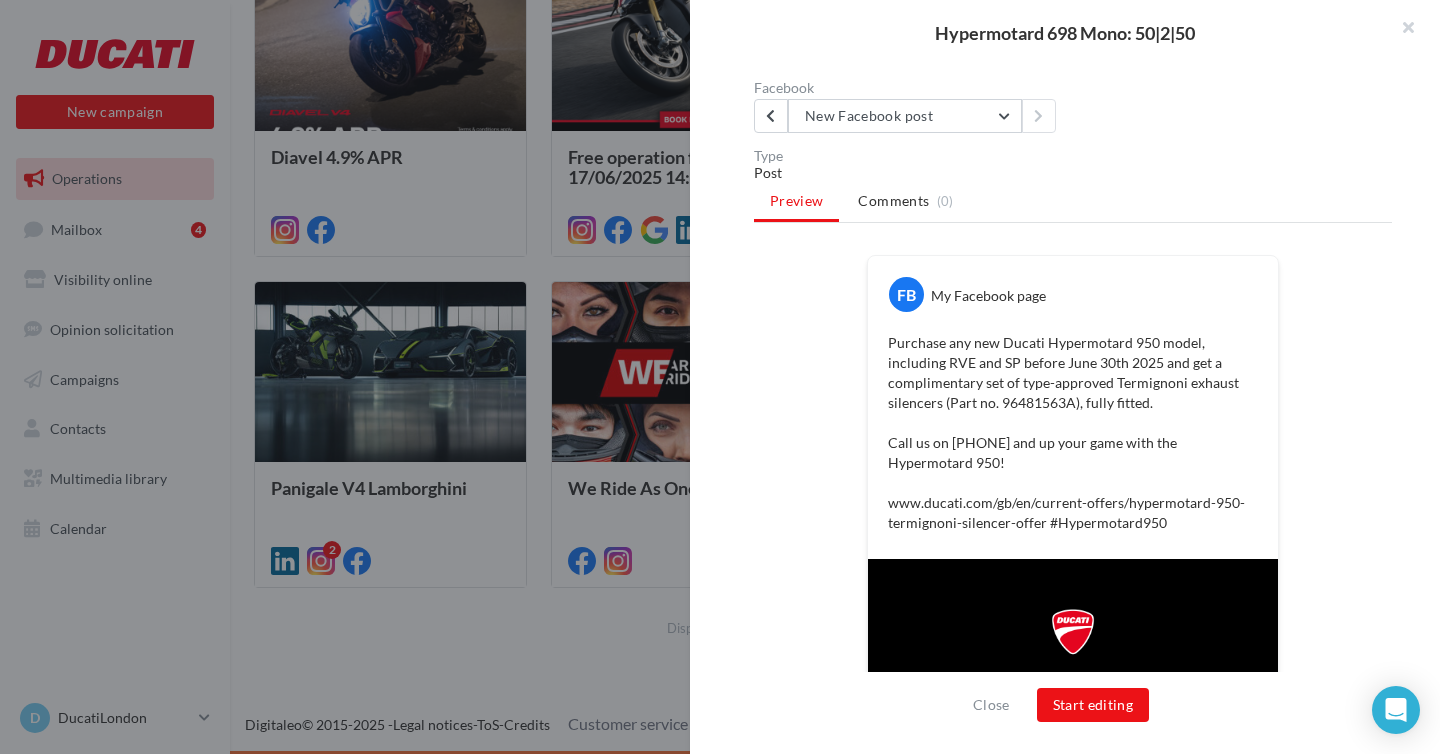 scroll, scrollTop: 193, scrollLeft: 0, axis: vertical 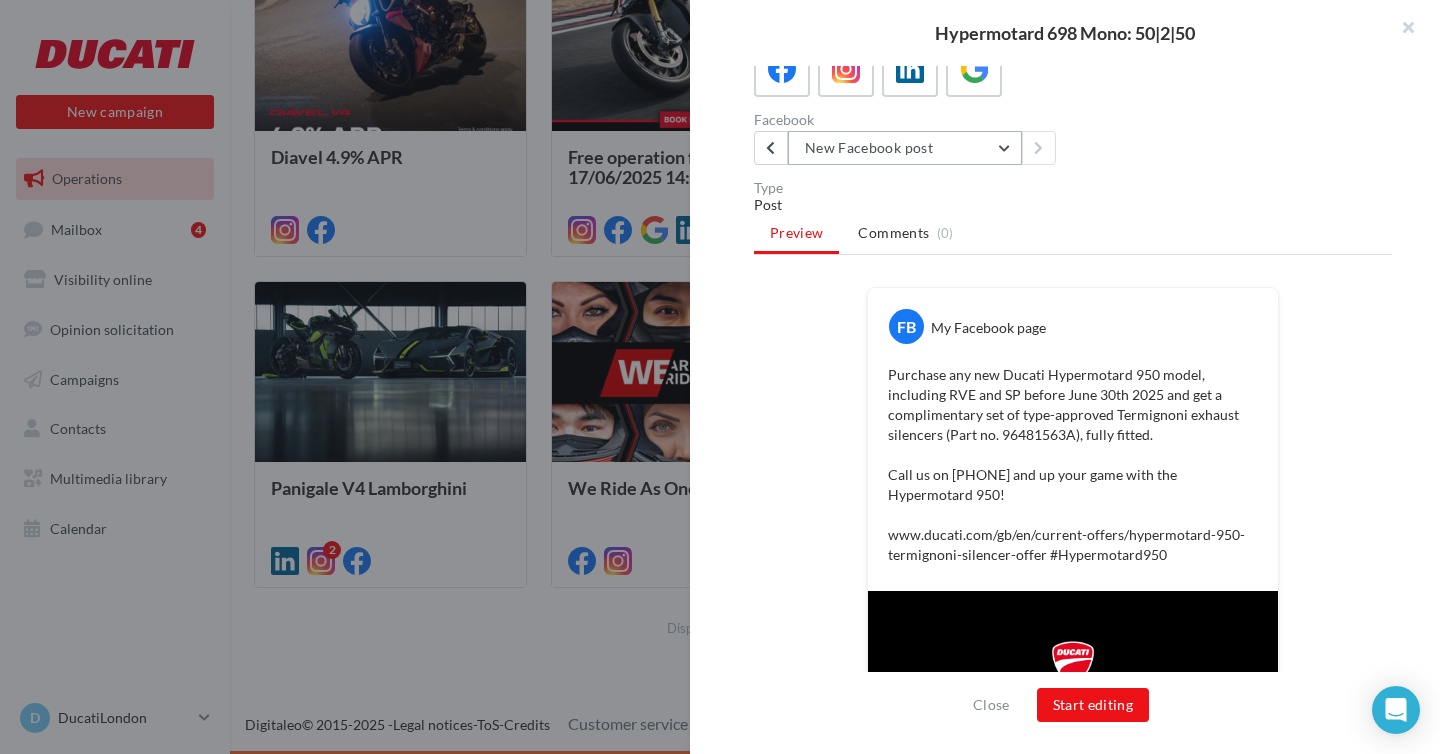 click on "New Facebook post" at bounding box center [905, 148] 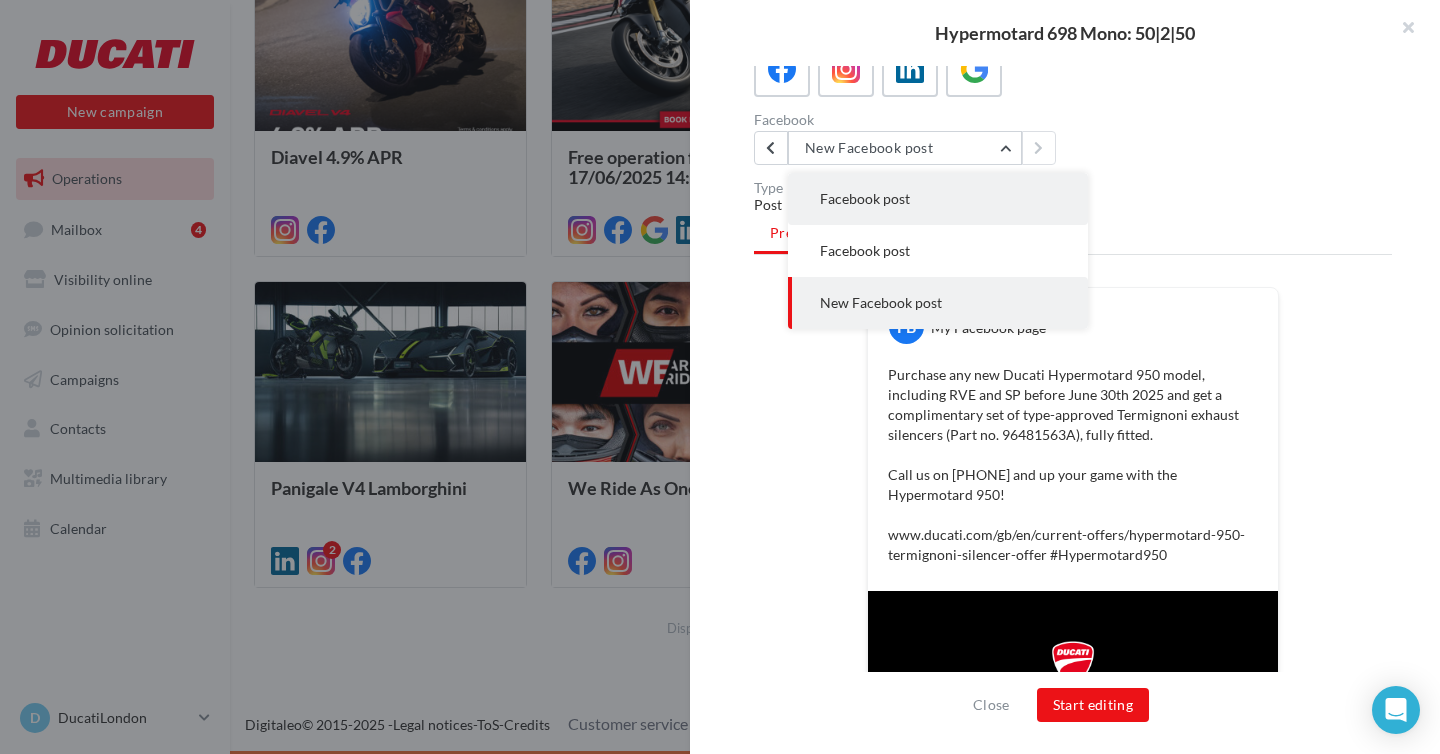 click on "Facebook post" at bounding box center (938, 199) 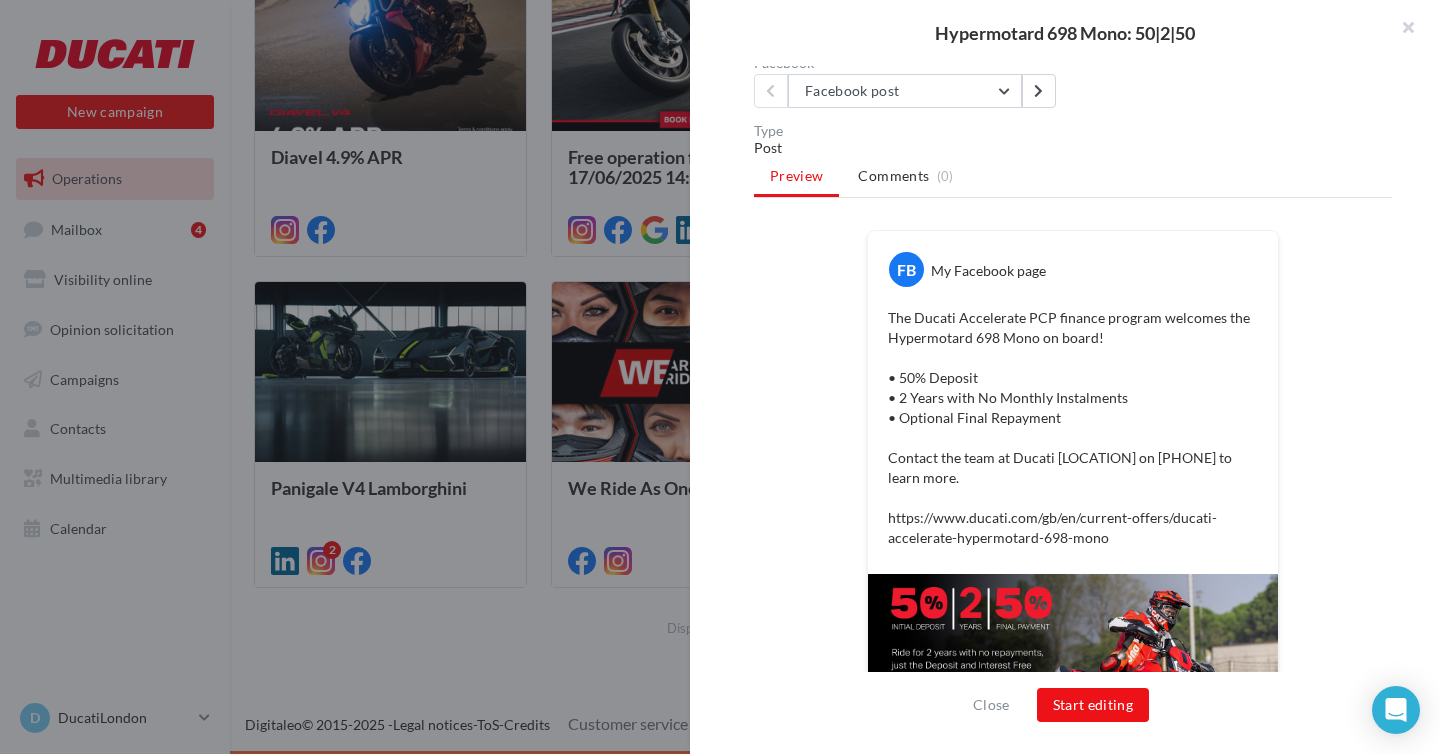 scroll, scrollTop: 375, scrollLeft: 0, axis: vertical 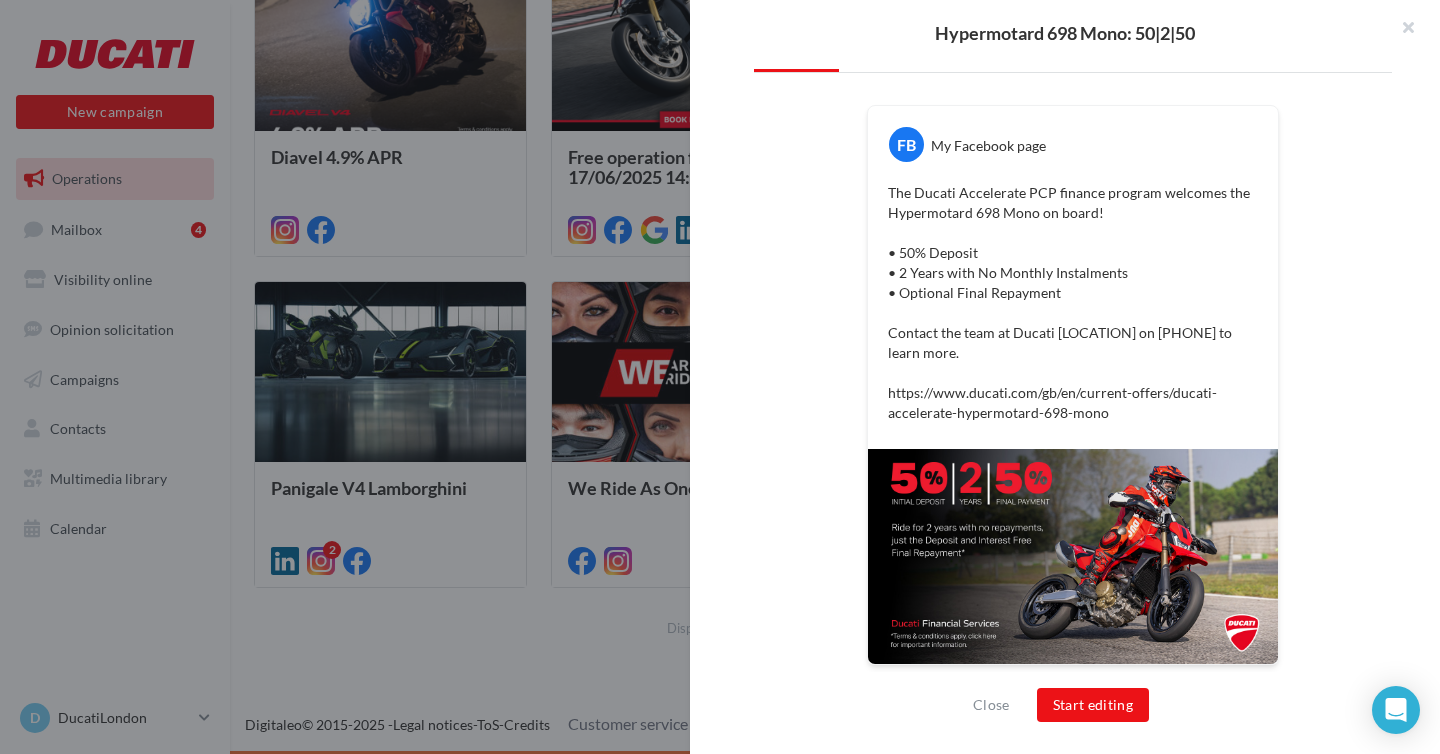 click on "The Ducati Accelerate PCP finance program welcomes the Hypermotard 698 Mono on board! • 50% Deposit • 2 Years with No Monthly Instalments • Optional Final Repayment Contact the team at  Ducati London on 020 3989 8999 to learn more. https://www.ducati.com/gb/en/current-offers/ducati-accelerate-hypermotard-698-mono" at bounding box center (1073, 303) 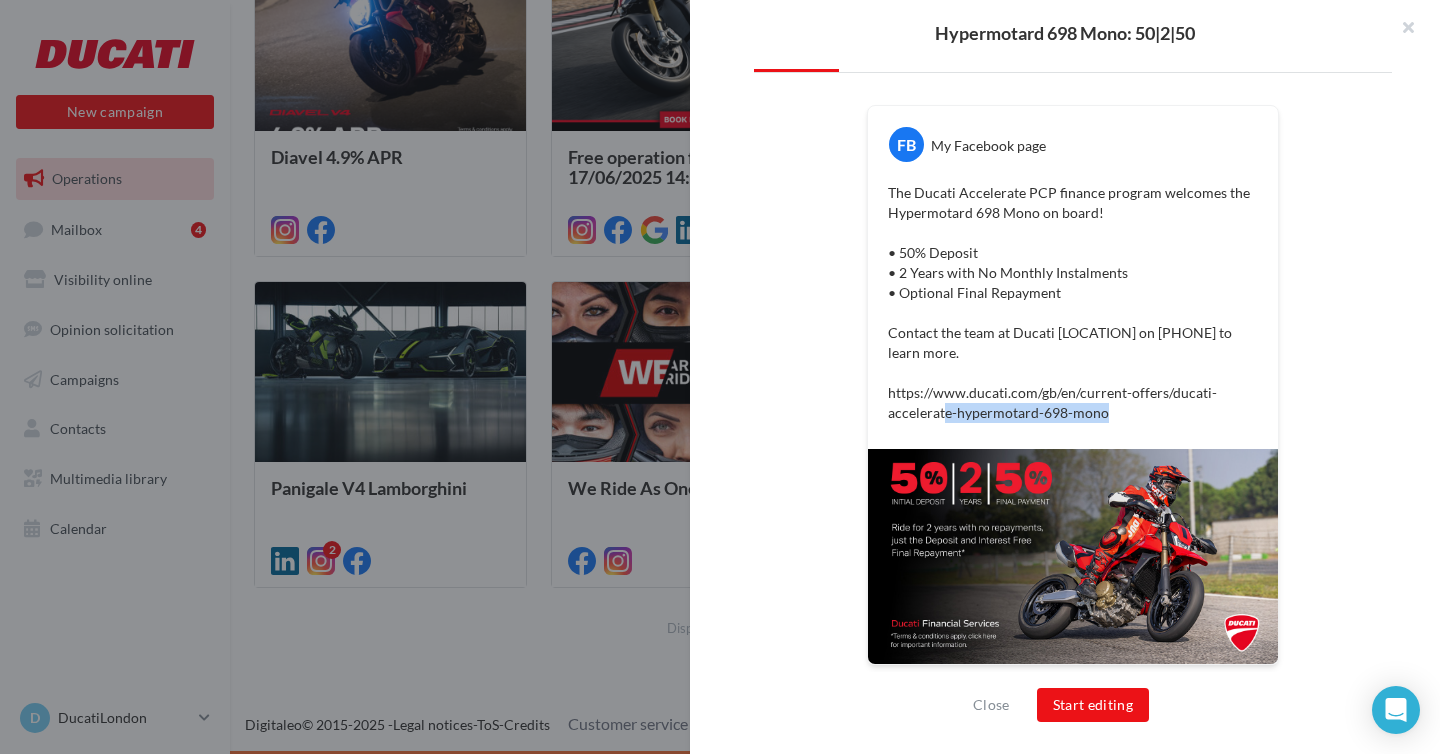 drag, startPoint x: 1106, startPoint y: 414, endPoint x: 943, endPoint y: 410, distance: 163.04907 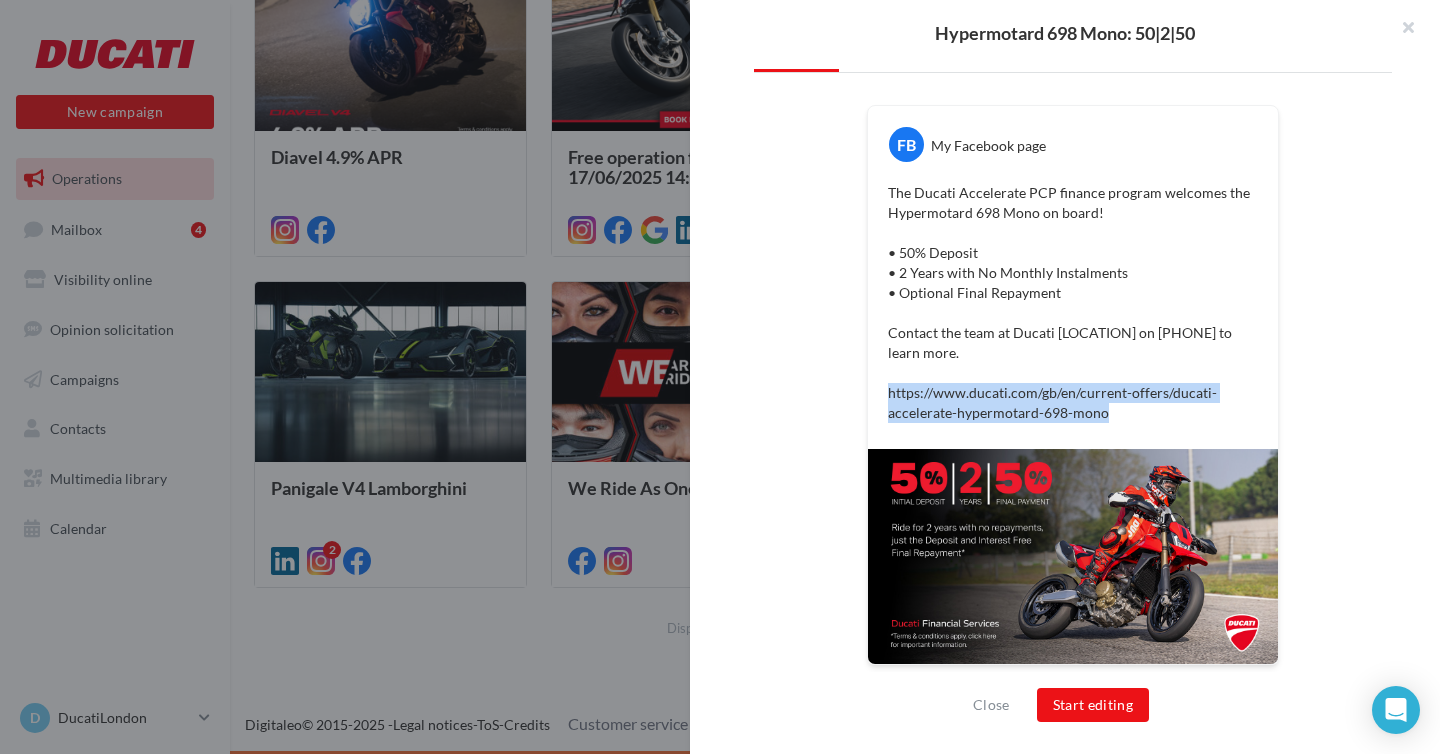 drag, startPoint x: 889, startPoint y: 395, endPoint x: 1128, endPoint y: 425, distance: 240.87549 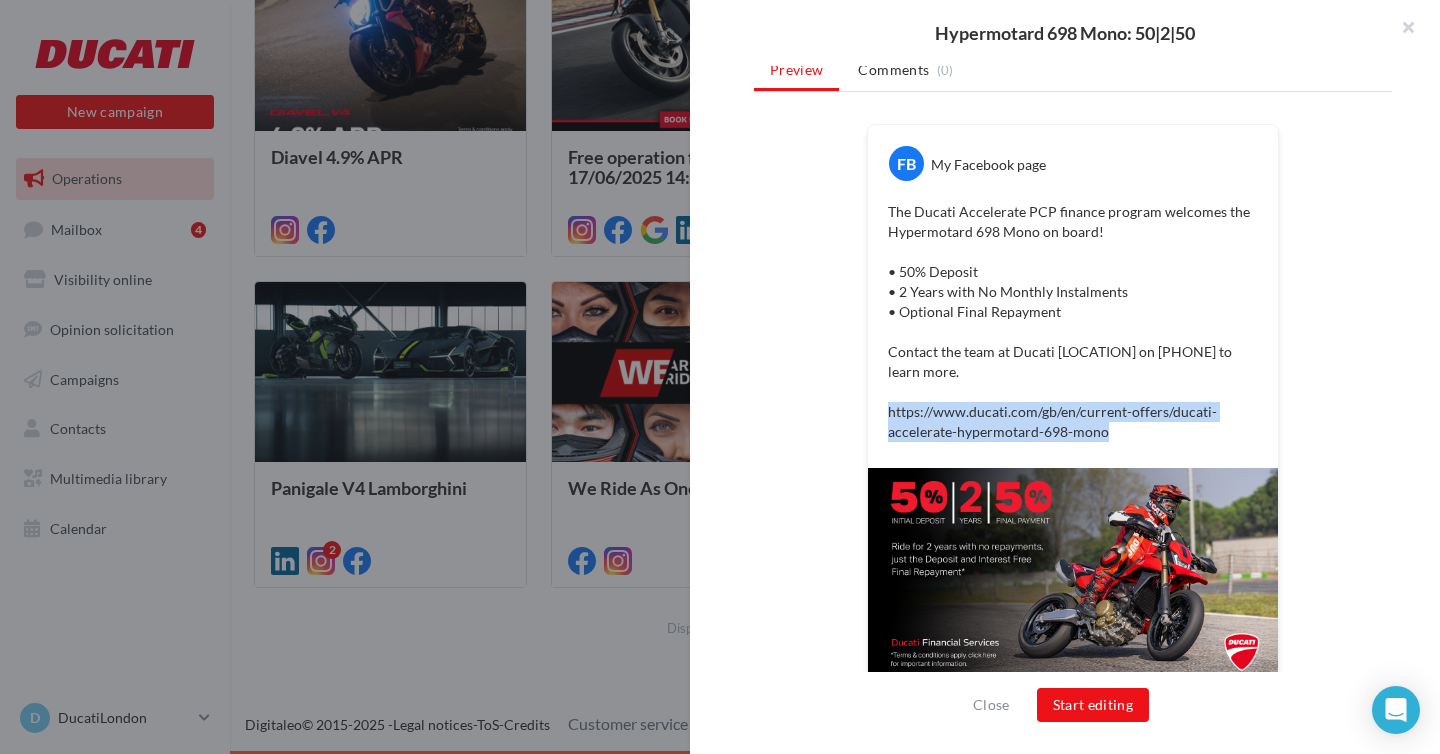 scroll, scrollTop: 375, scrollLeft: 0, axis: vertical 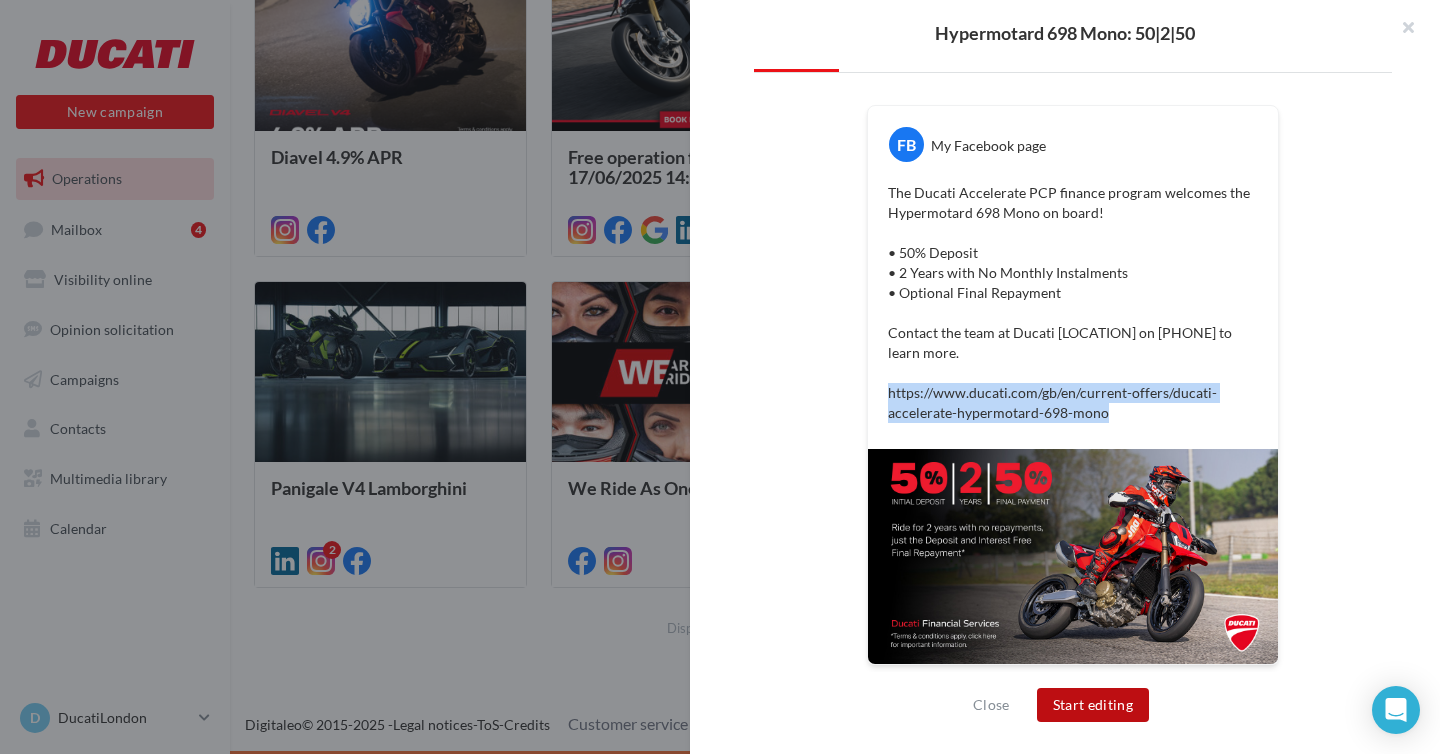 click on "Start editing" at bounding box center [1093, 705] 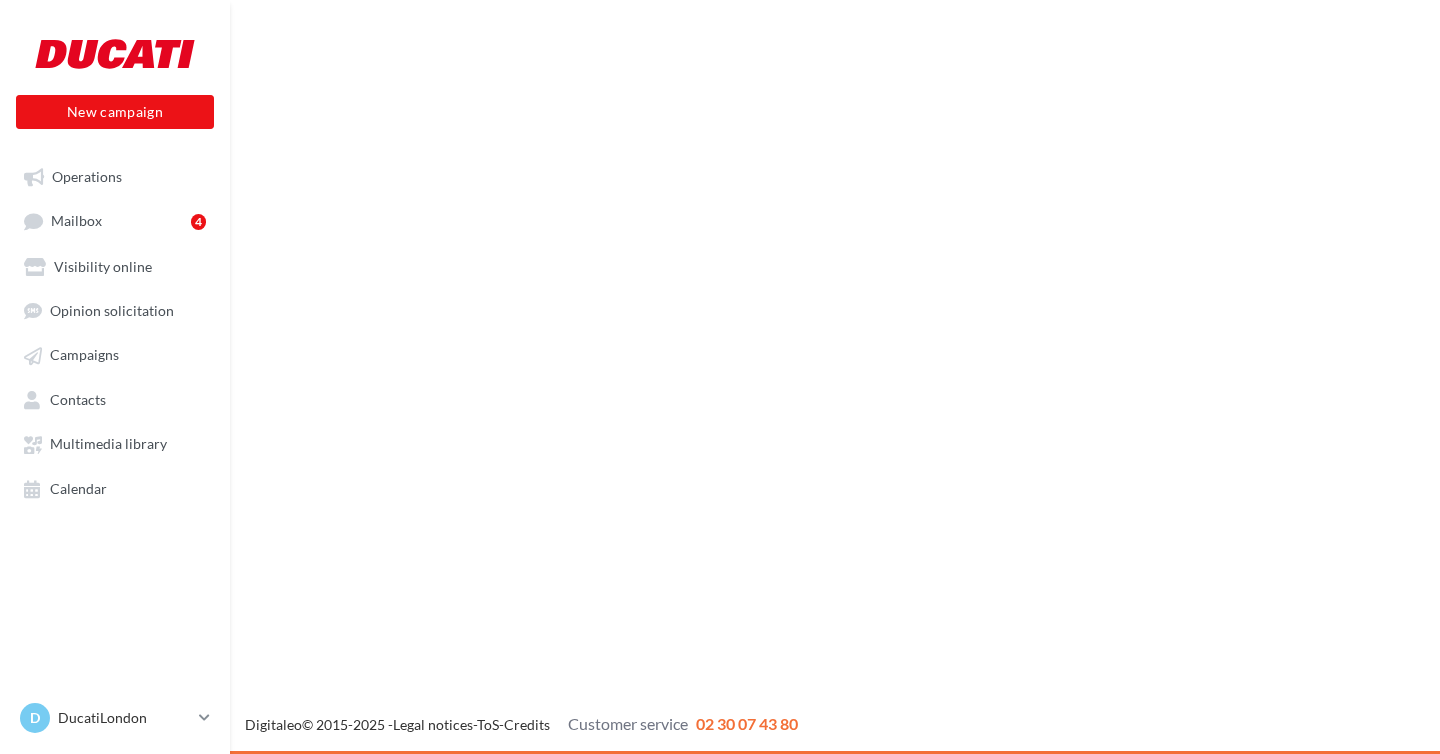 scroll, scrollTop: 0, scrollLeft: 0, axis: both 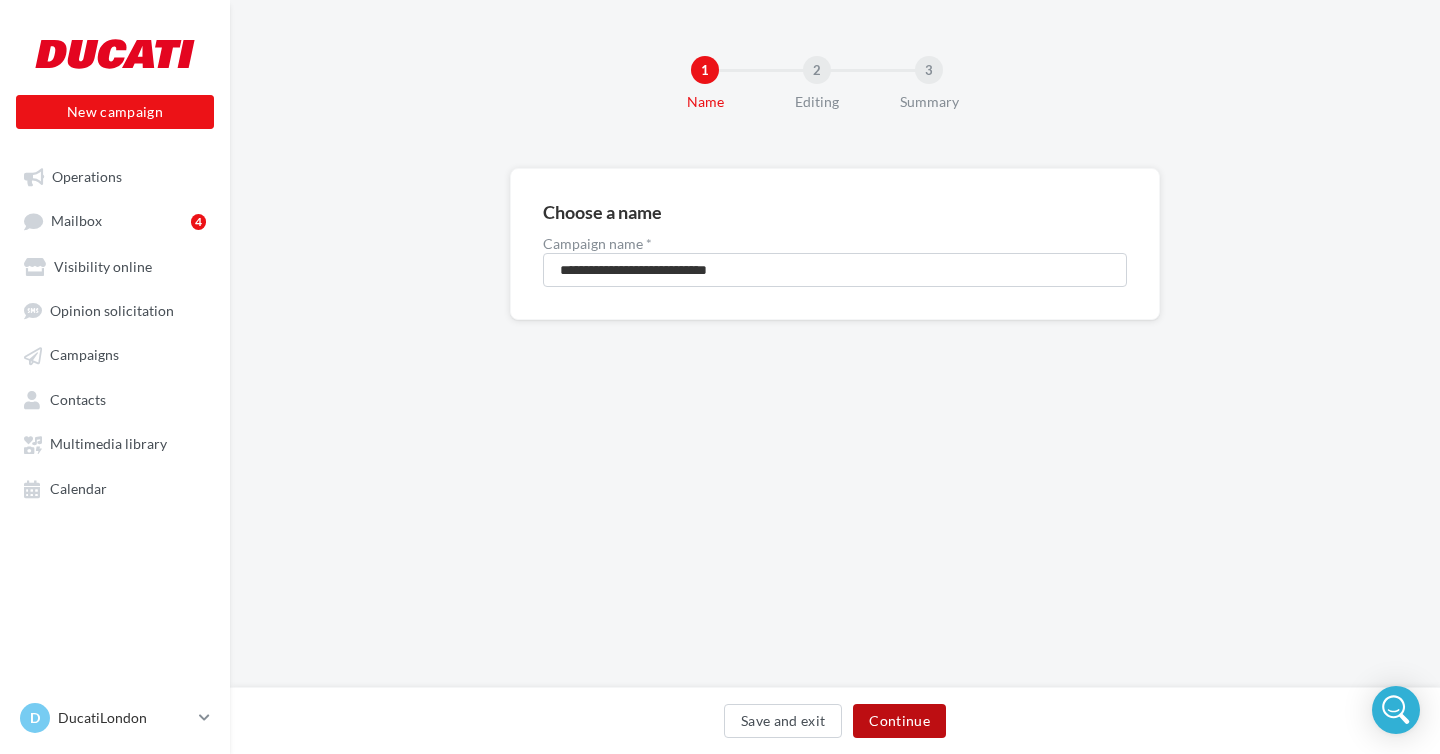 click on "Continue" at bounding box center (899, 721) 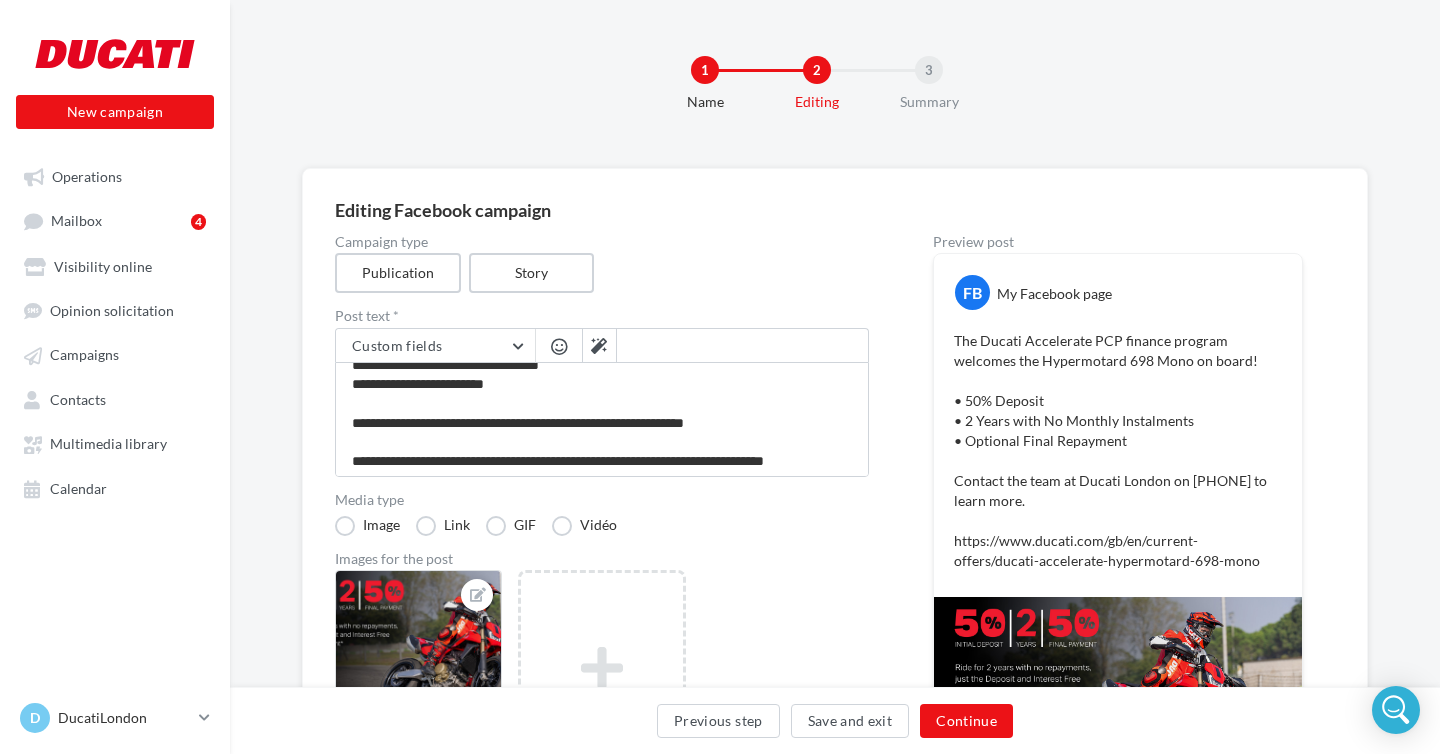 scroll, scrollTop: 115, scrollLeft: 0, axis: vertical 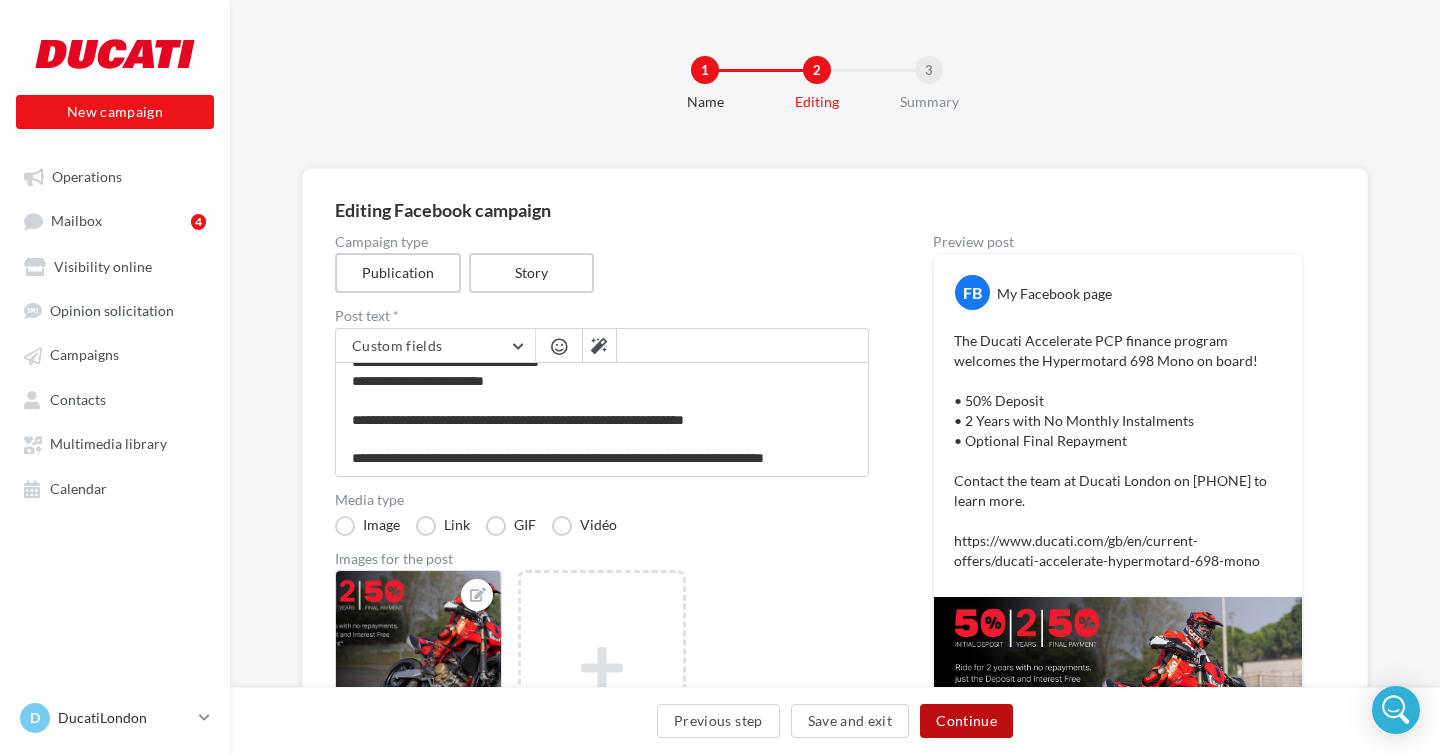 click on "Continue" at bounding box center [966, 721] 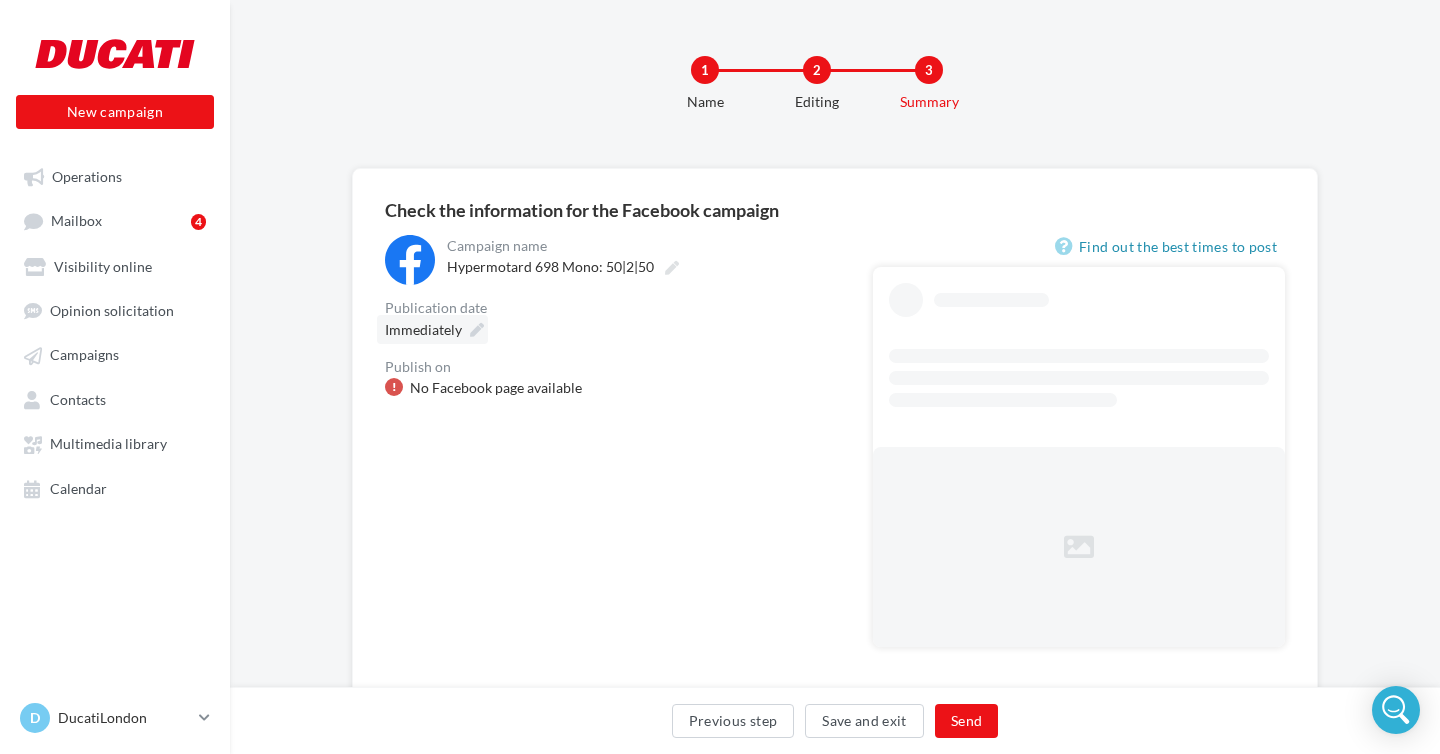 click at bounding box center [477, 330] 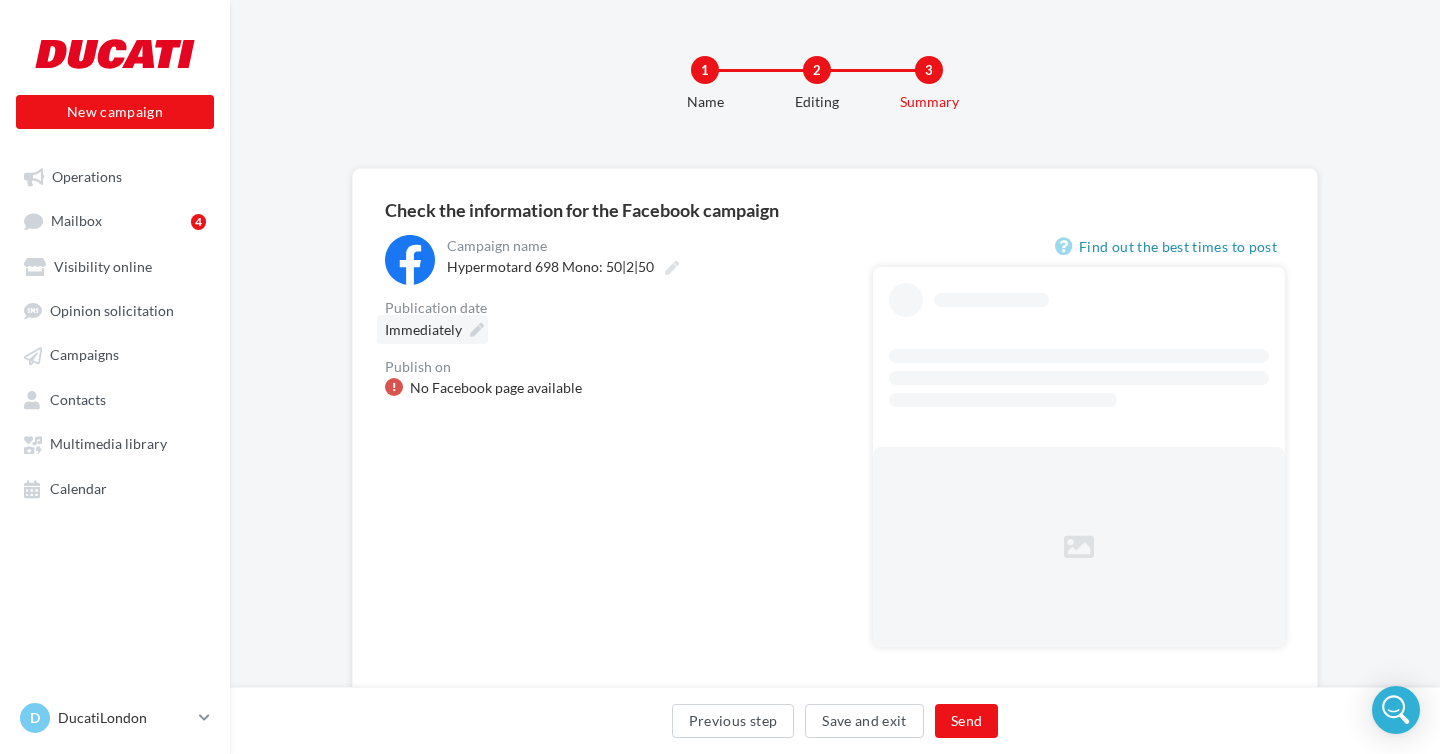 type on "**********" 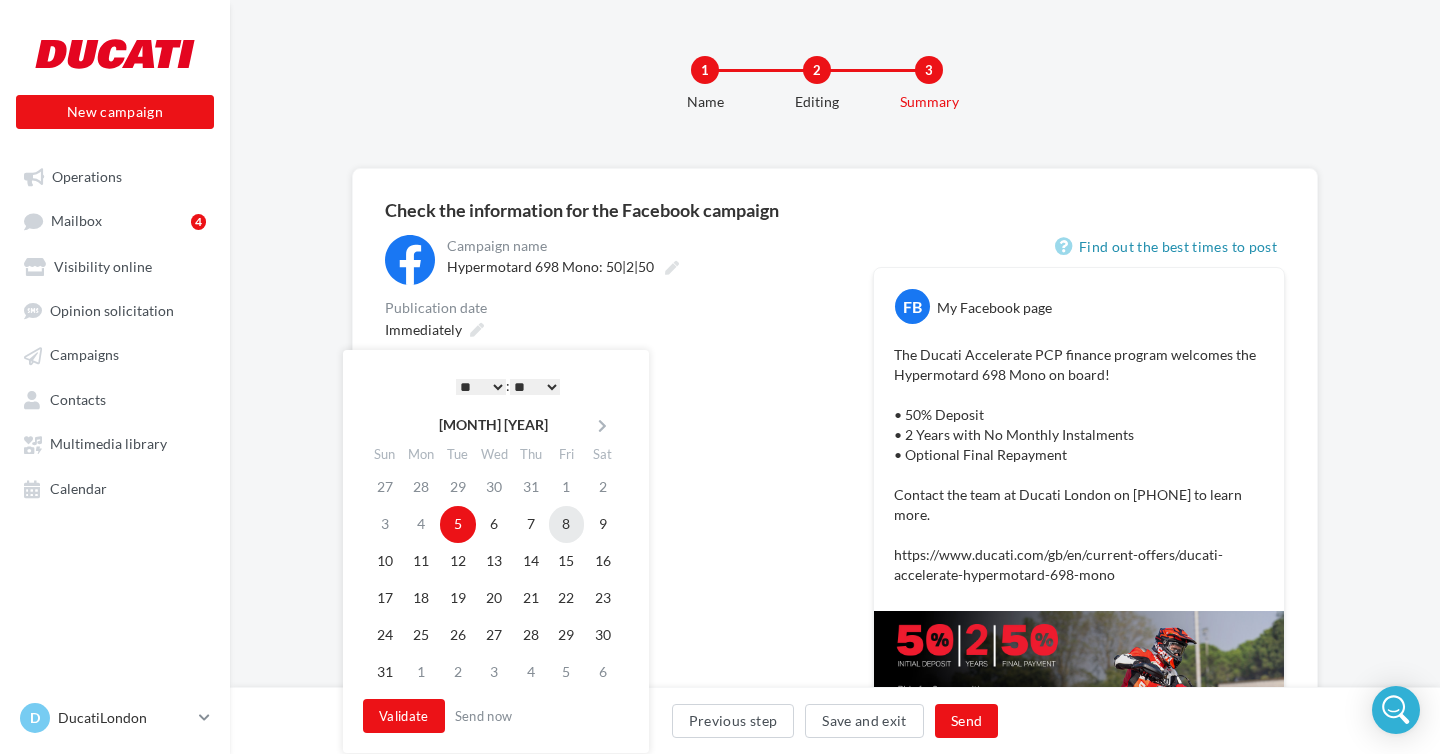 click on "8" at bounding box center [567, 524] 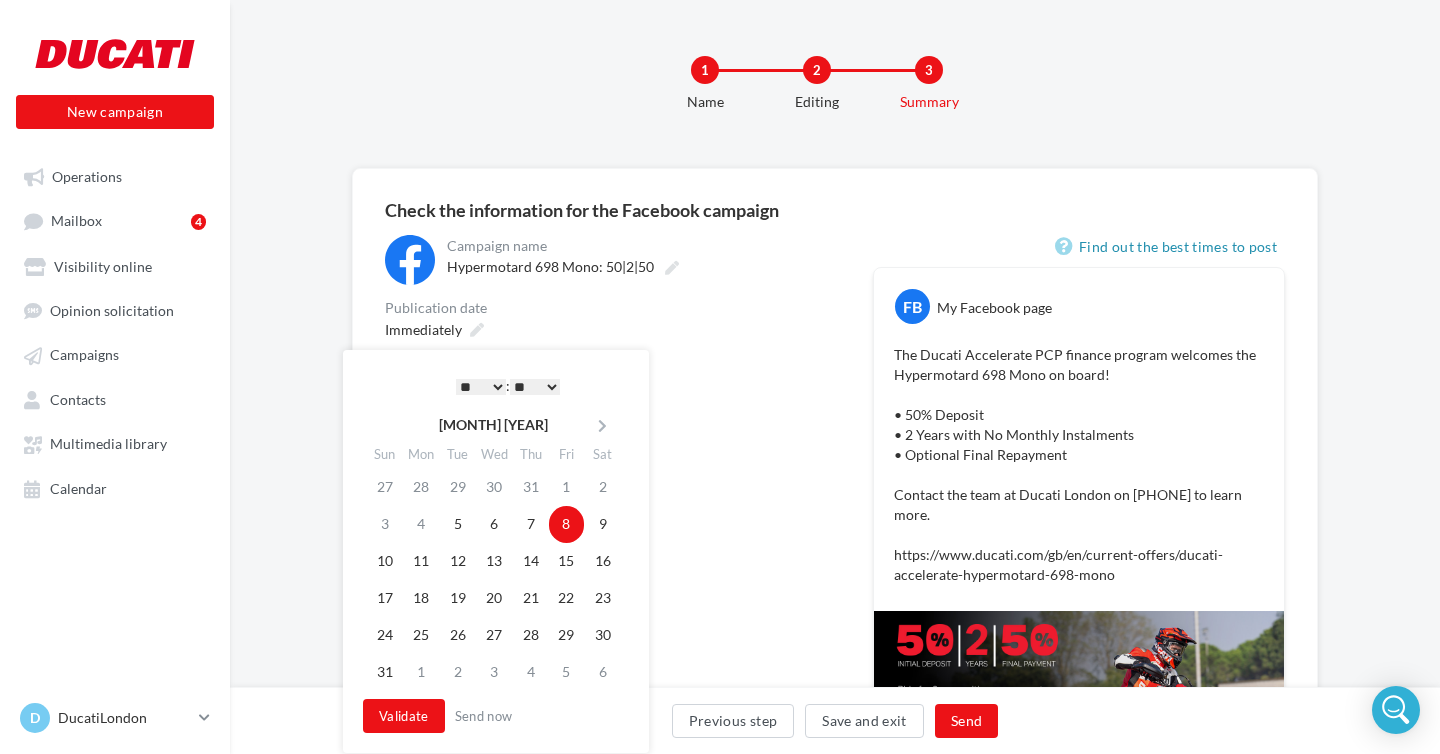 click on "* * * * * * * * * * ** ** ** ** ** ** ** ** ** ** ** ** ** **" at bounding box center (481, 387) 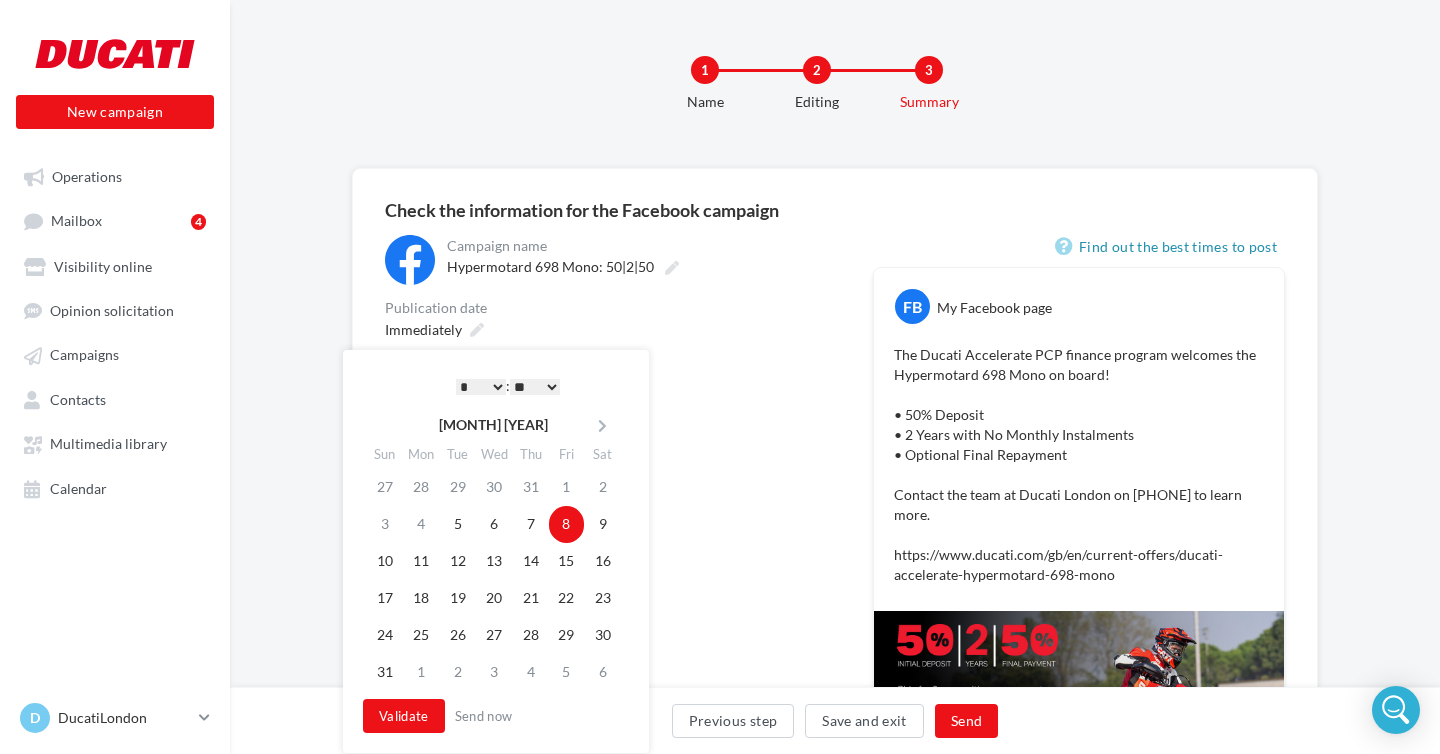 click on "** ** ** ** ** **" at bounding box center [535, 387] 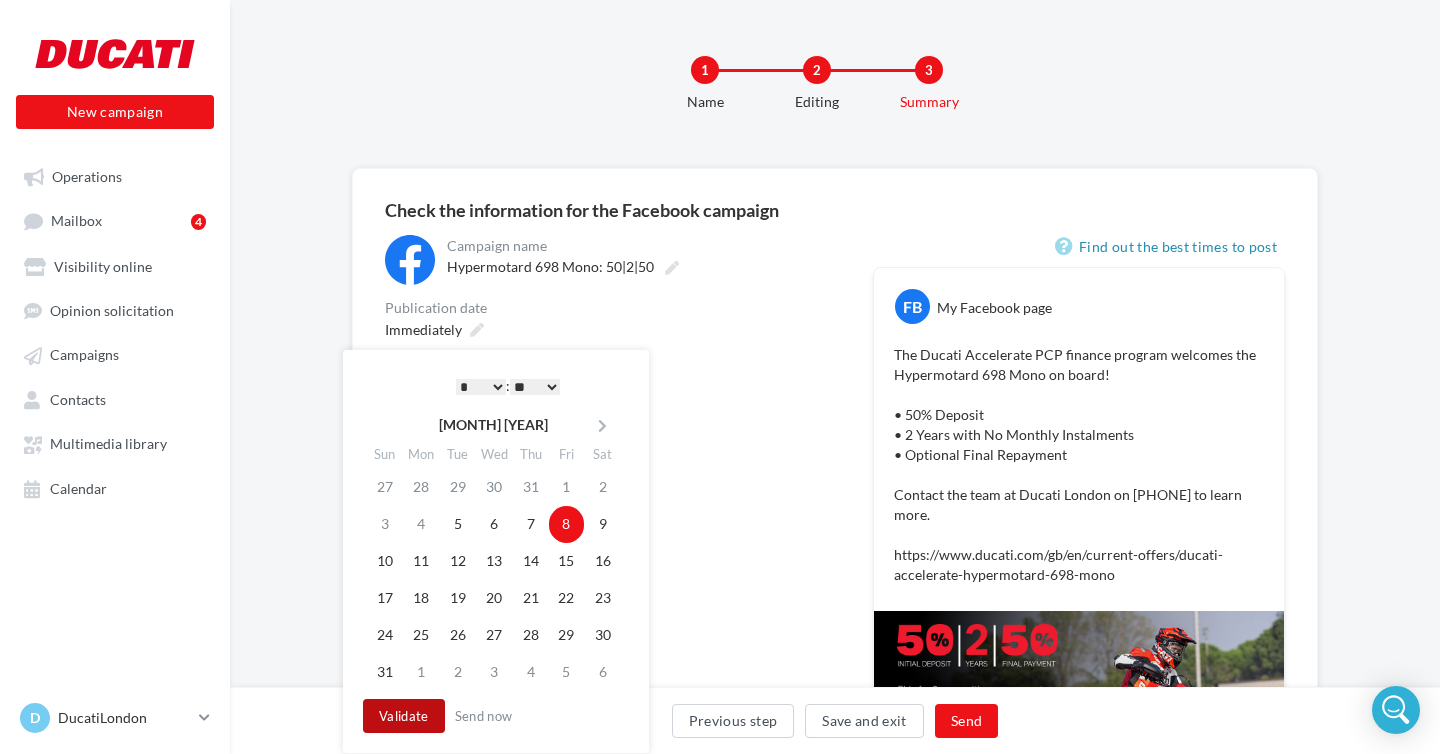 click on "Validate" at bounding box center (404, 716) 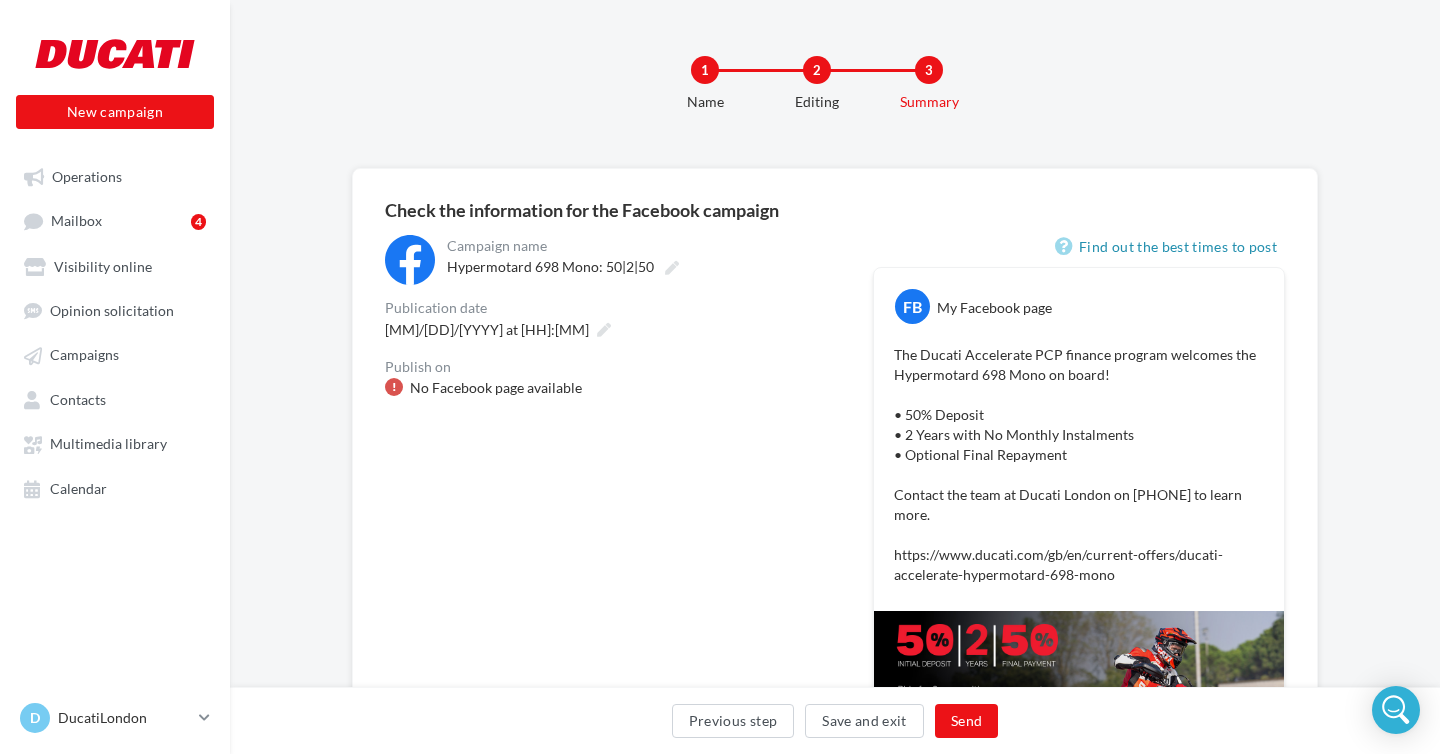 click on "No Facebook page available" at bounding box center (613, 388) 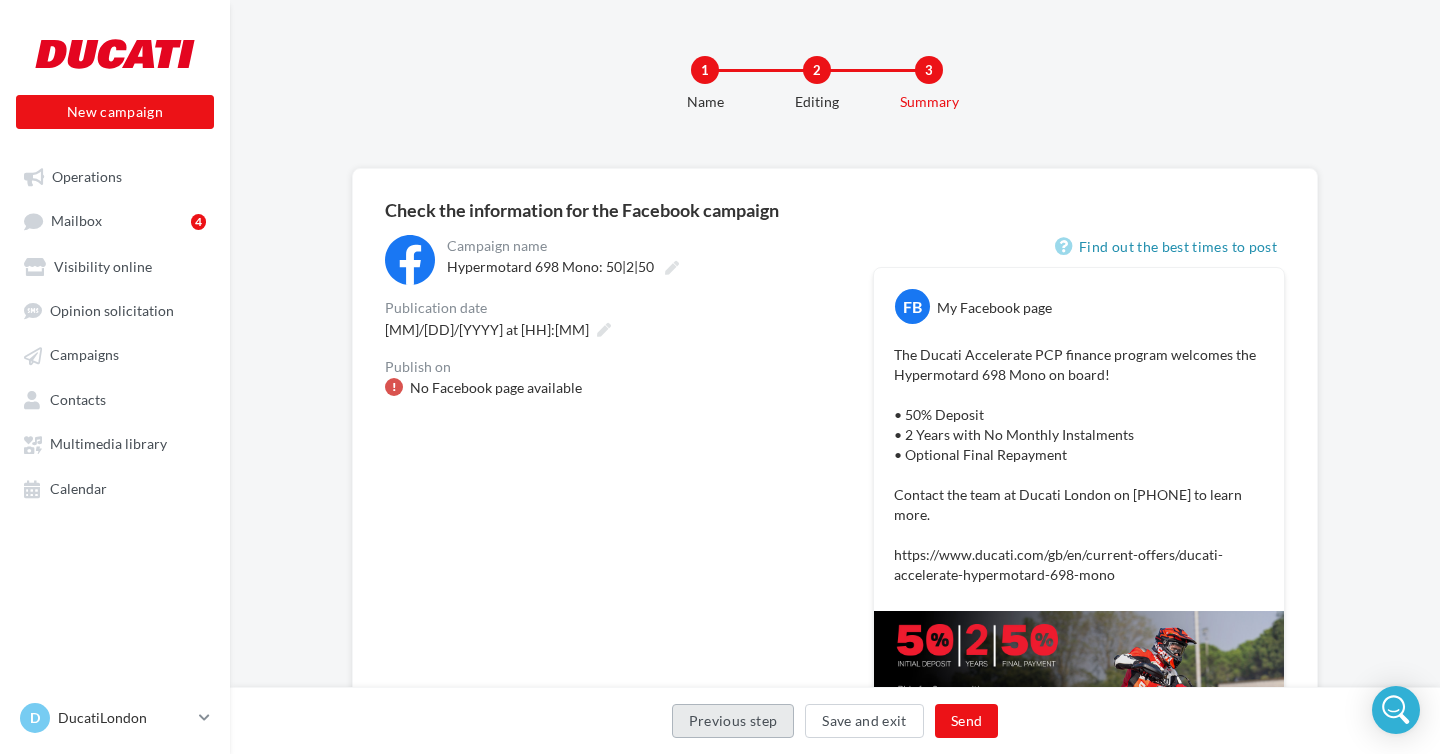 click on "Previous step" at bounding box center (733, 721) 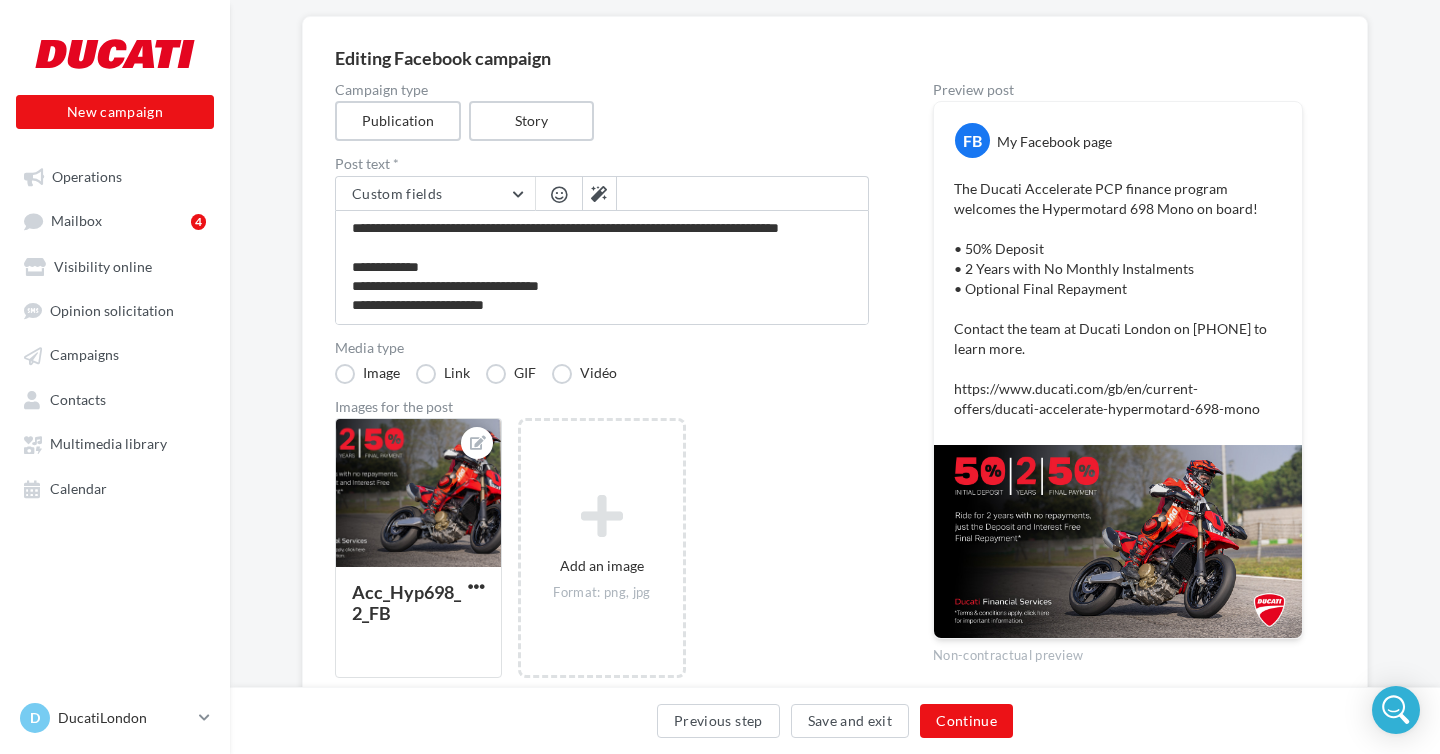 scroll, scrollTop: 0, scrollLeft: 0, axis: both 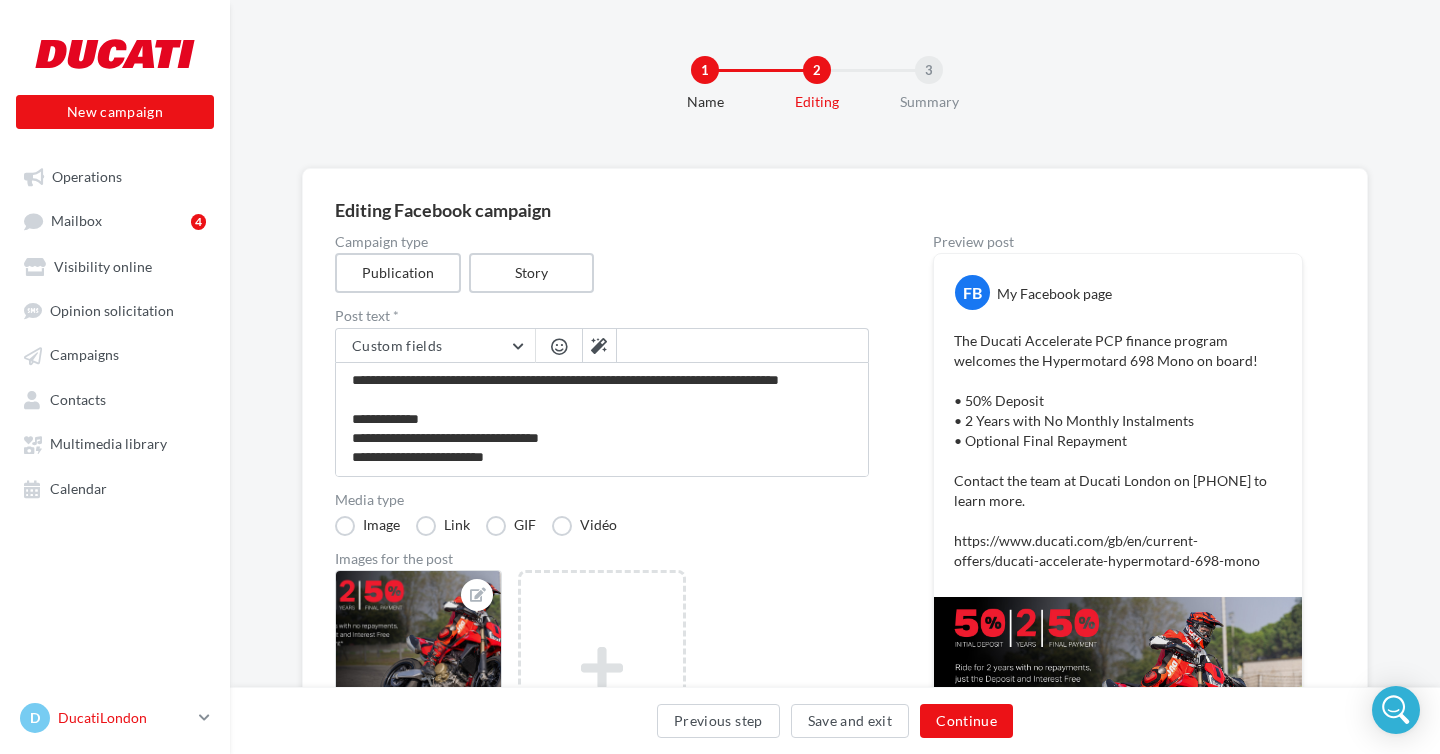 click on "DucatiLondon" at bounding box center (124, 718) 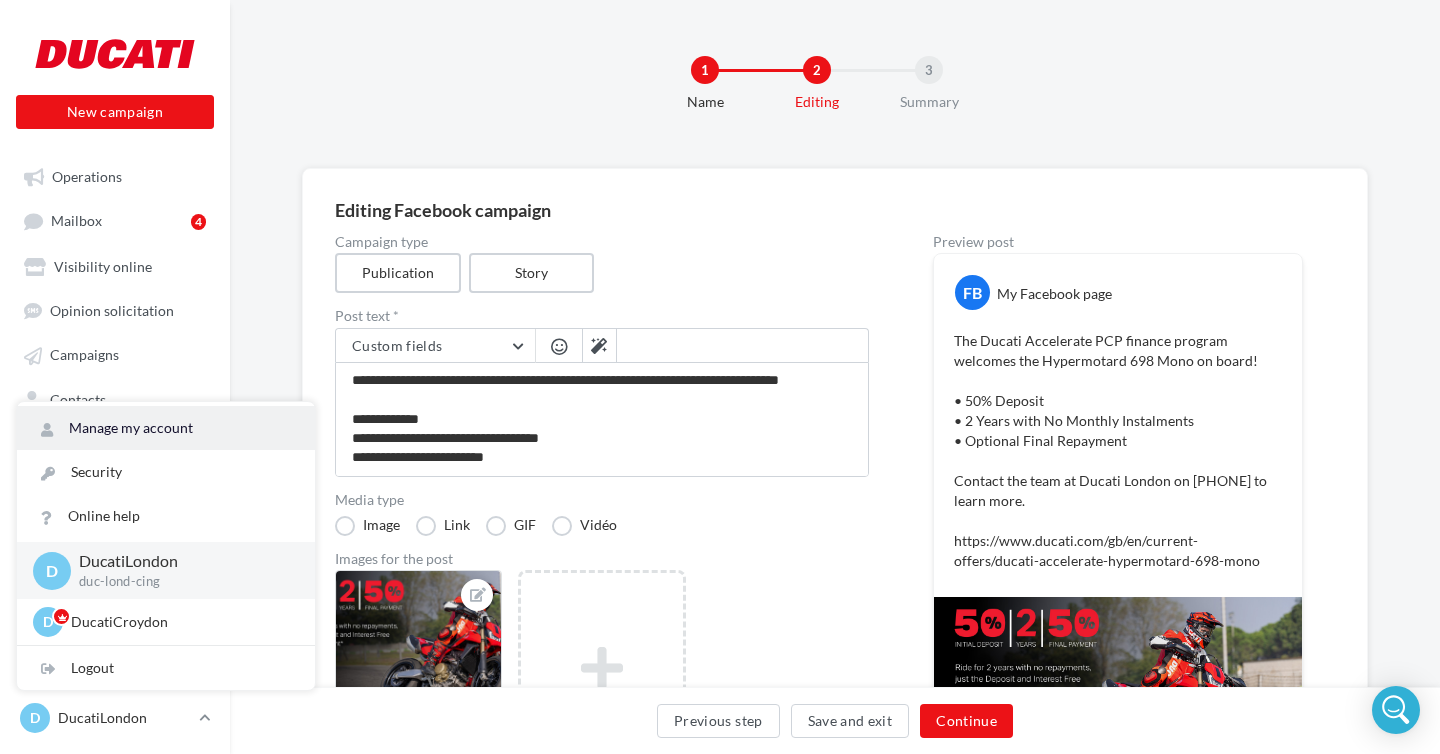click on "Manage my account" at bounding box center [166, 428] 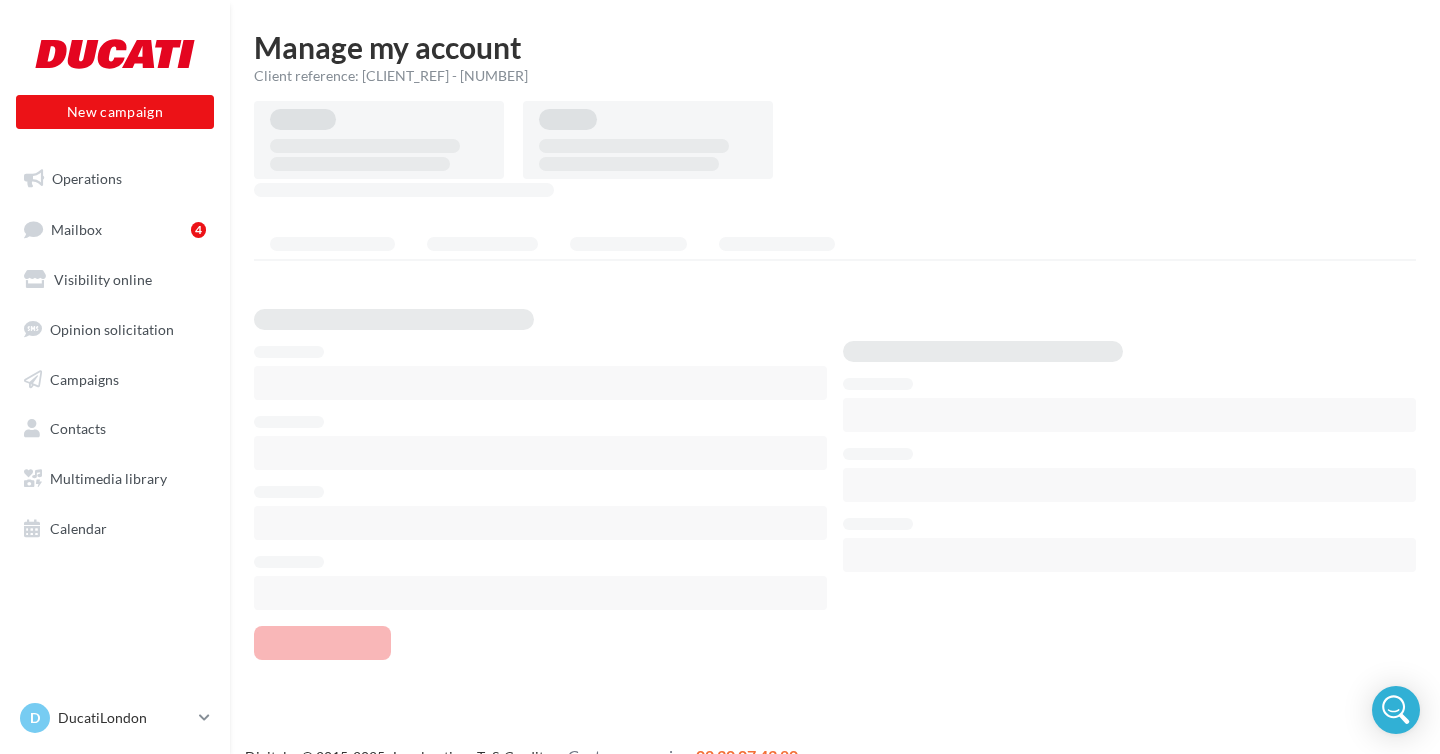 scroll, scrollTop: 0, scrollLeft: 0, axis: both 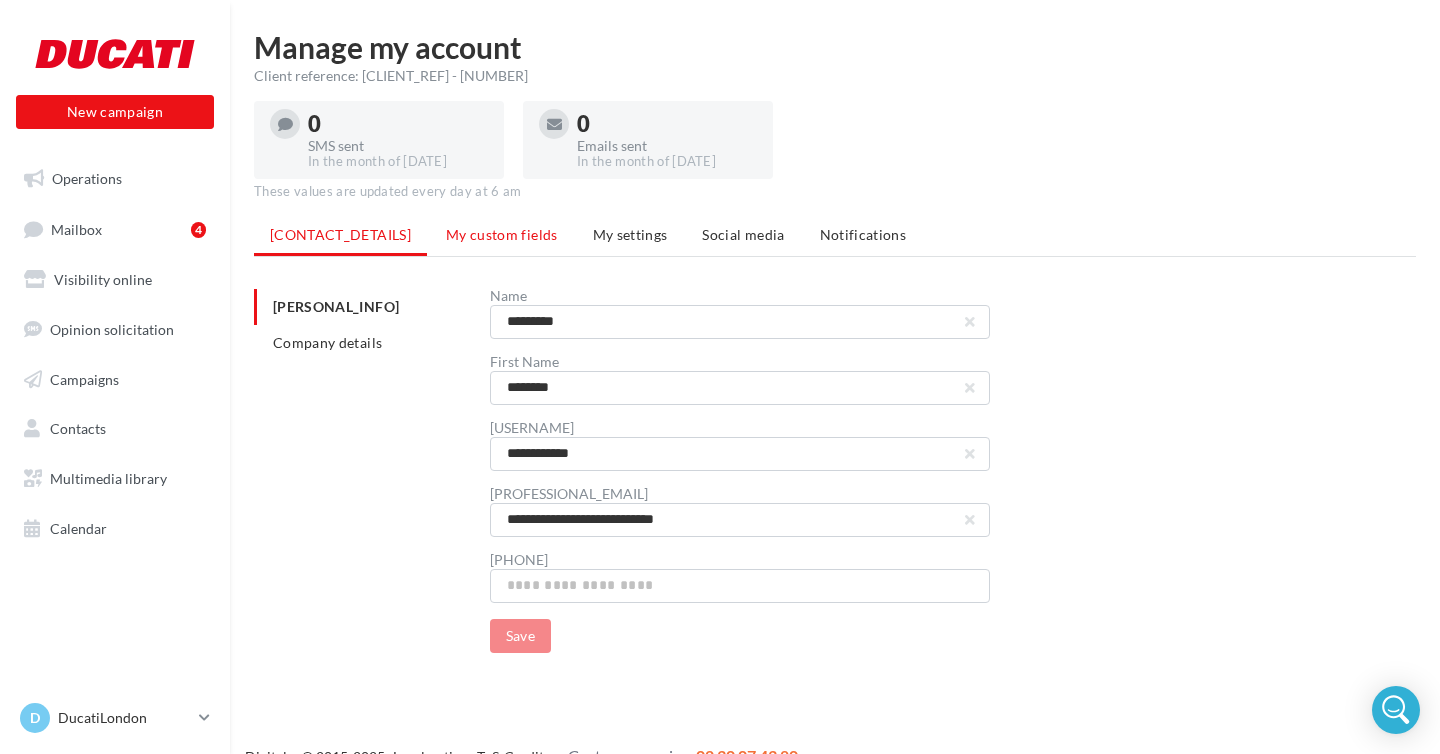 click on "My custom fields" at bounding box center (502, 234) 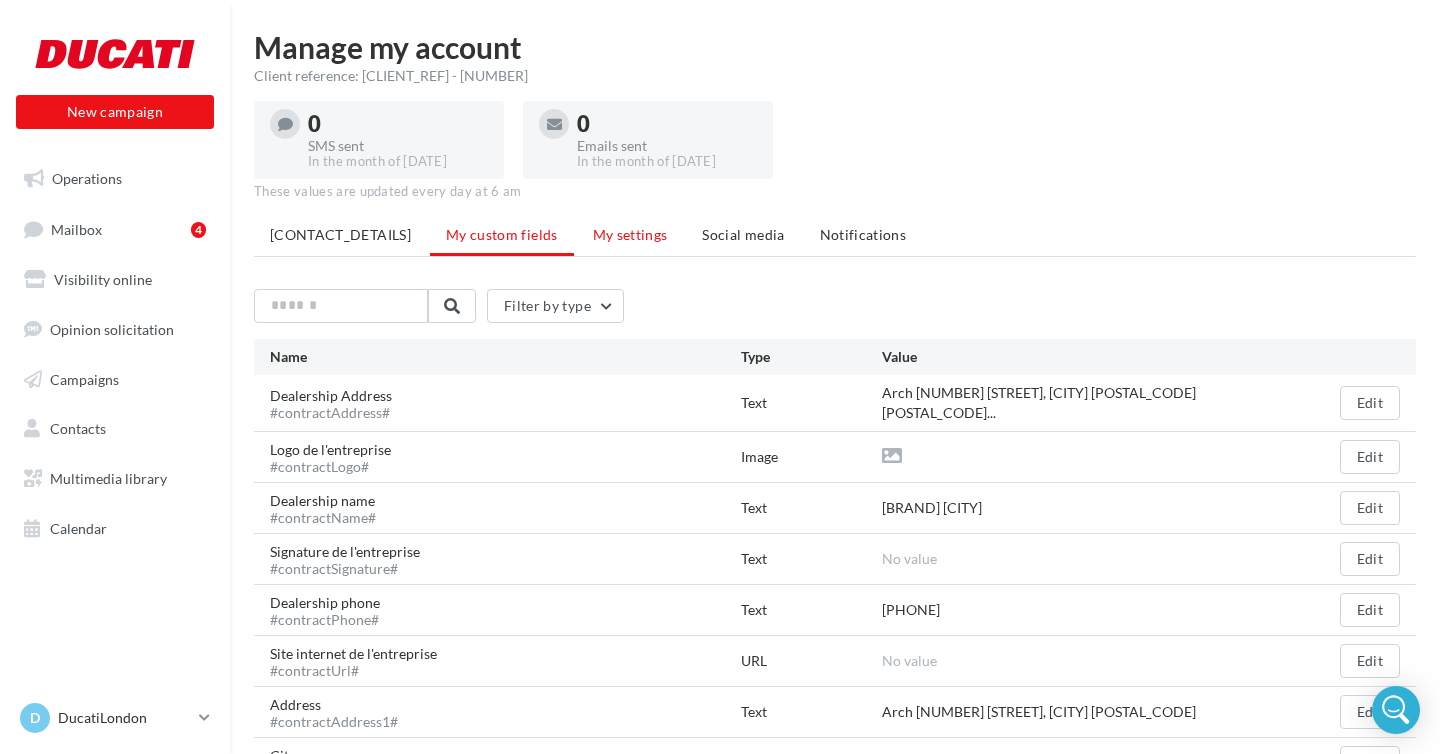 click on "My settings" at bounding box center [630, 234] 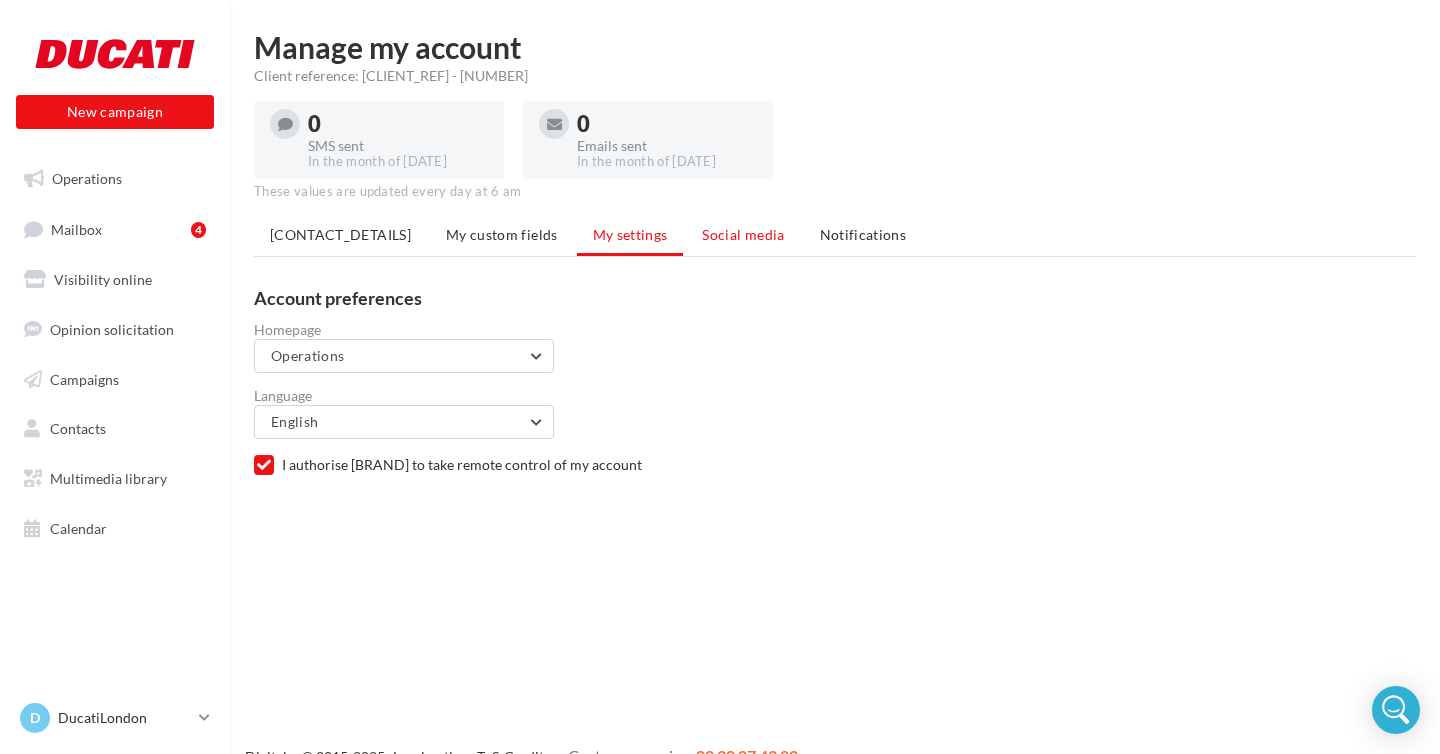 click on "Social media" at bounding box center [743, 234] 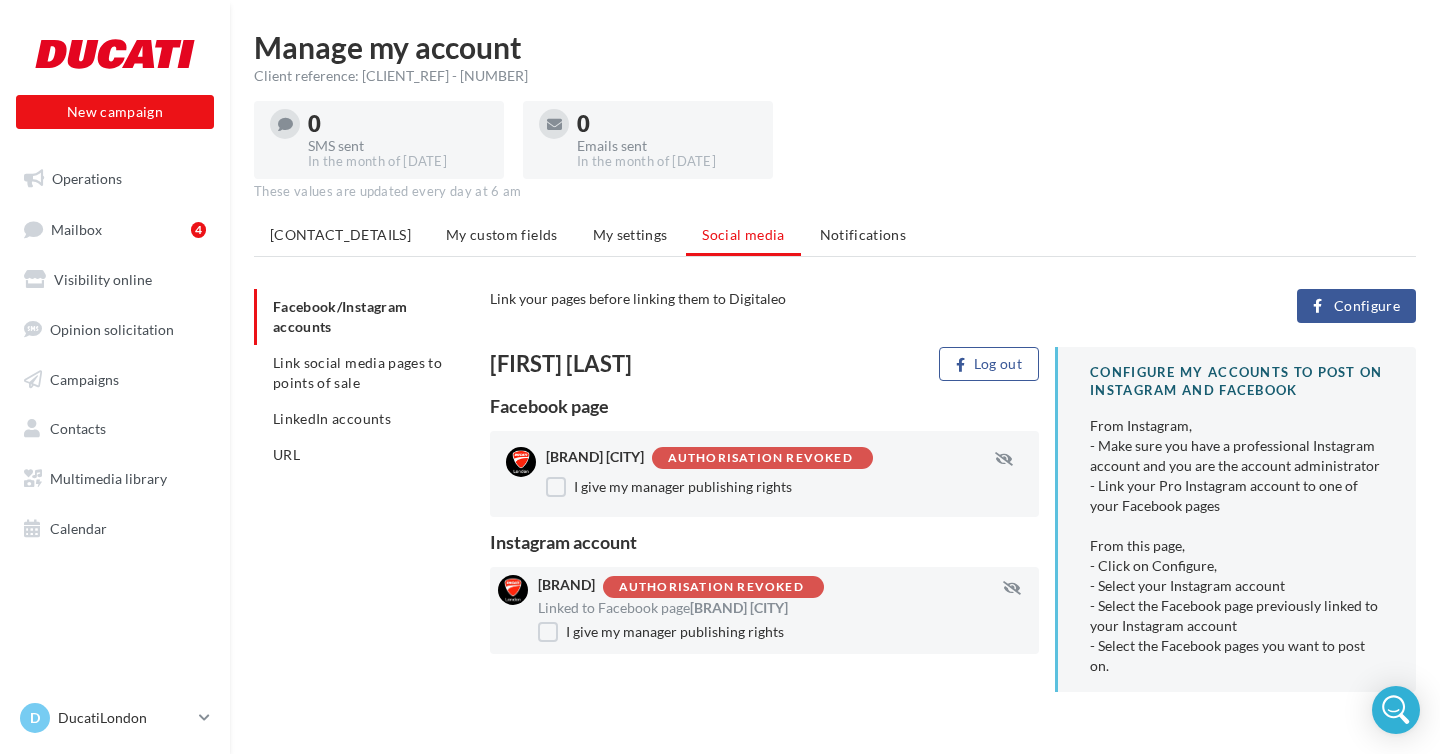 click on "Authorisation revoked" at bounding box center [760, 458] 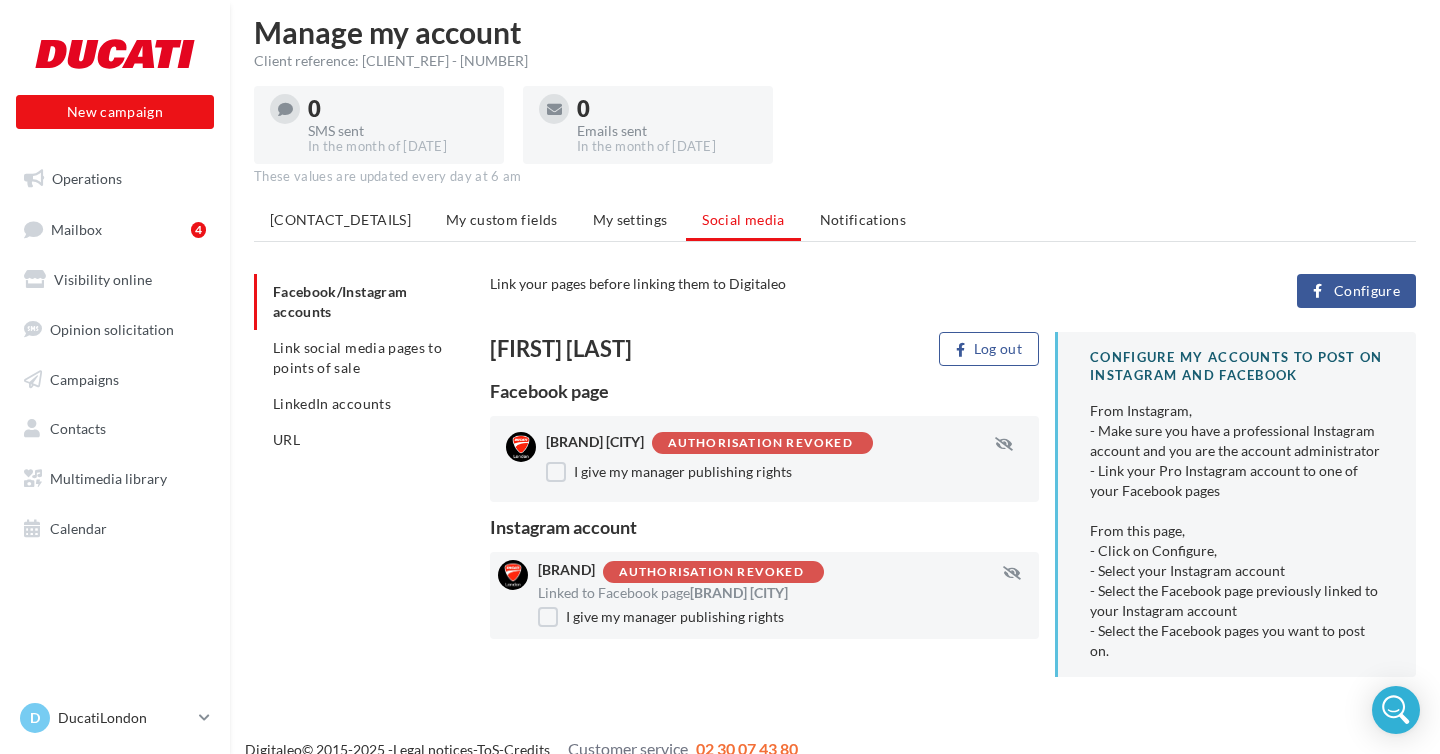 scroll, scrollTop: 32, scrollLeft: 0, axis: vertical 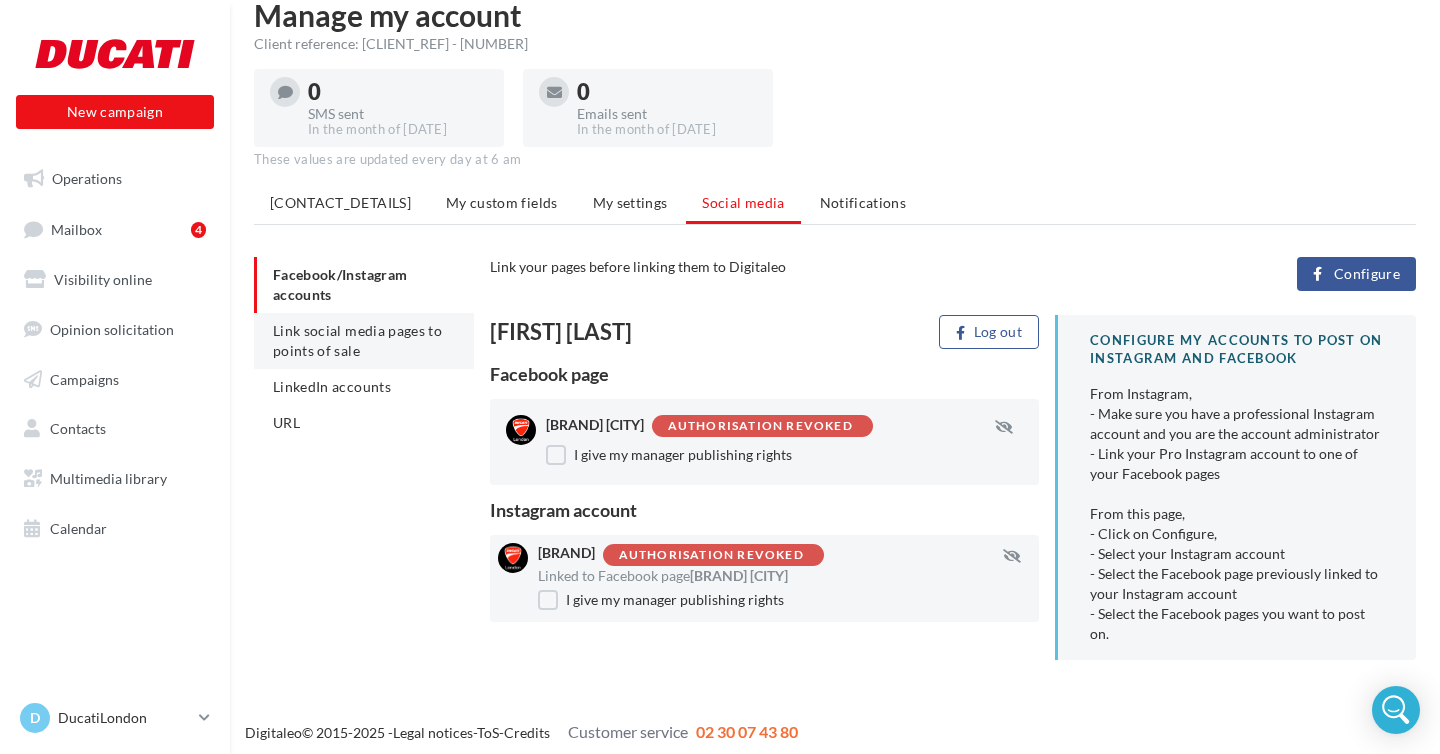 click on "Link social media pages to points of sale" at bounding box center (357, 340) 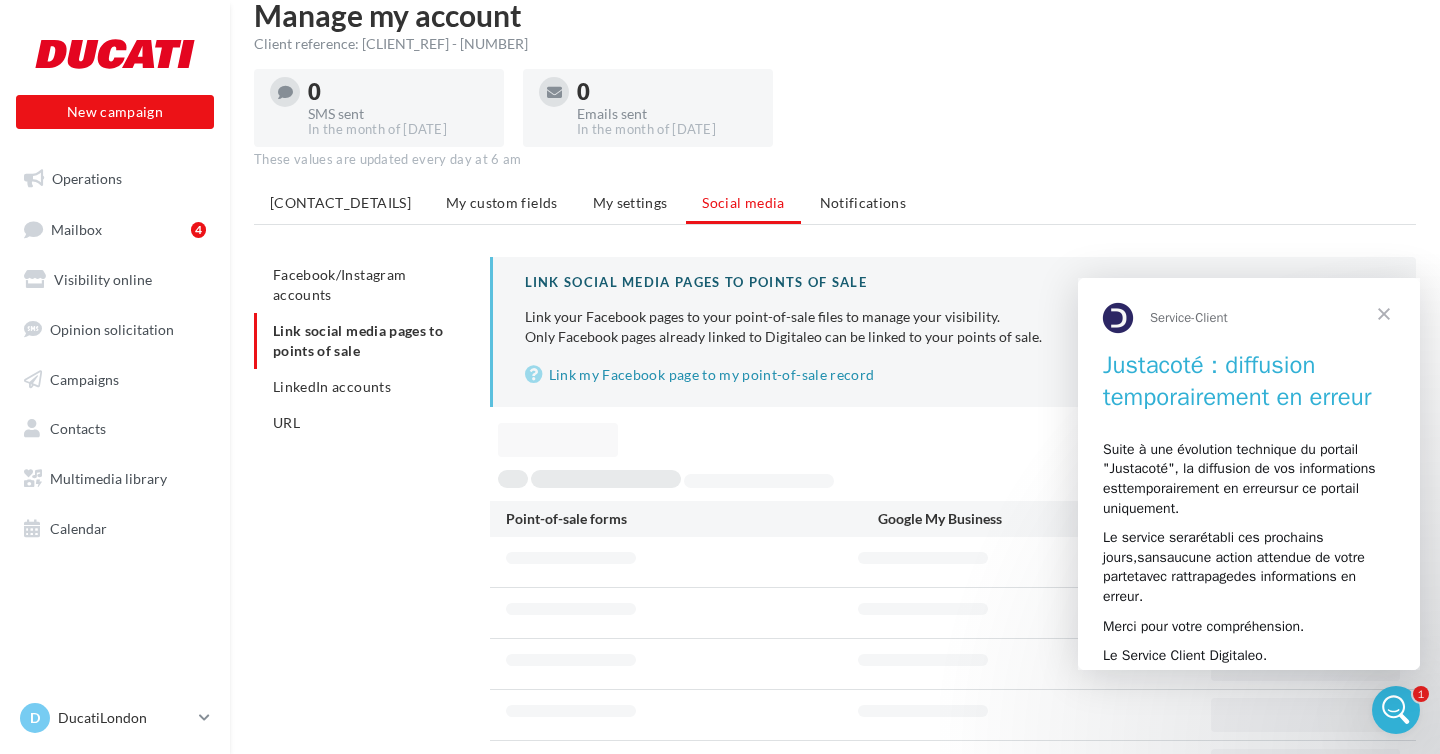 scroll, scrollTop: 0, scrollLeft: 0, axis: both 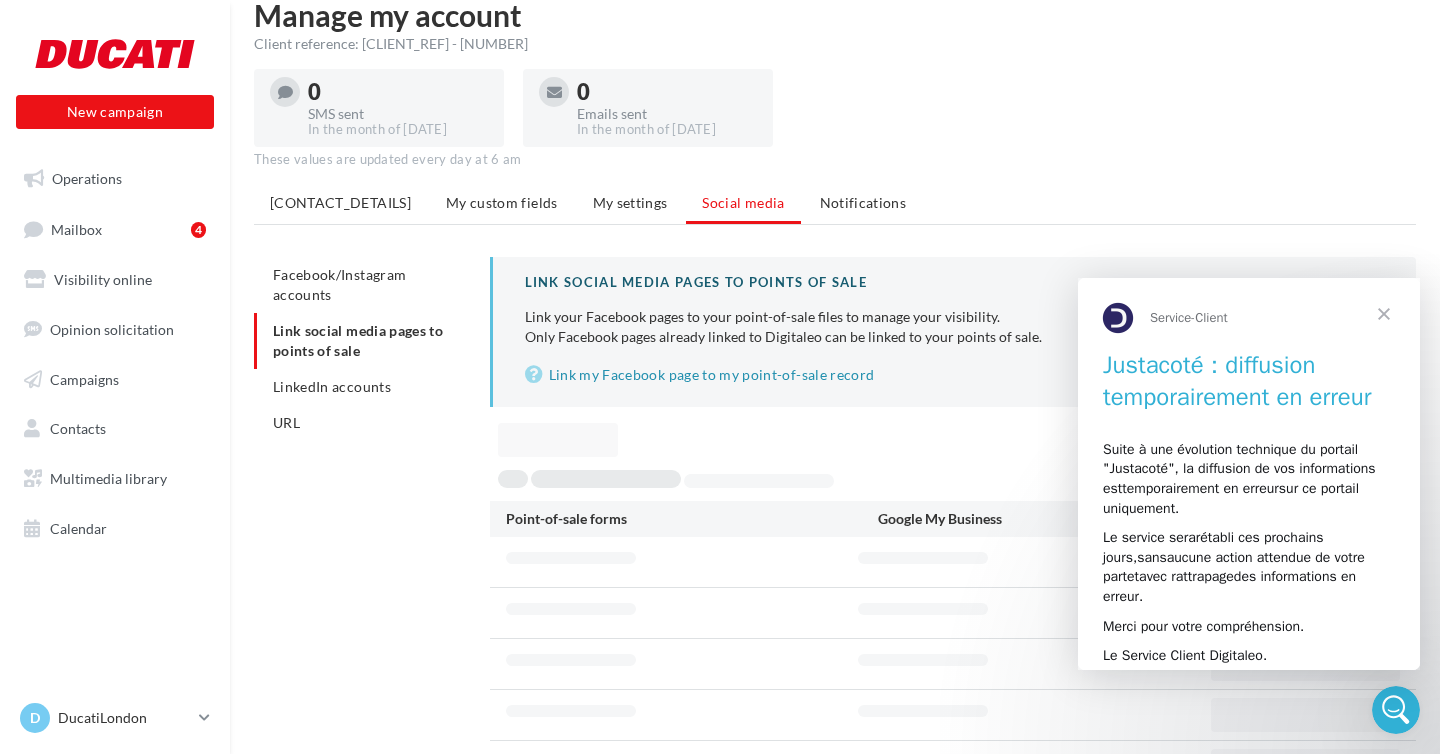 click at bounding box center (1384, 314) 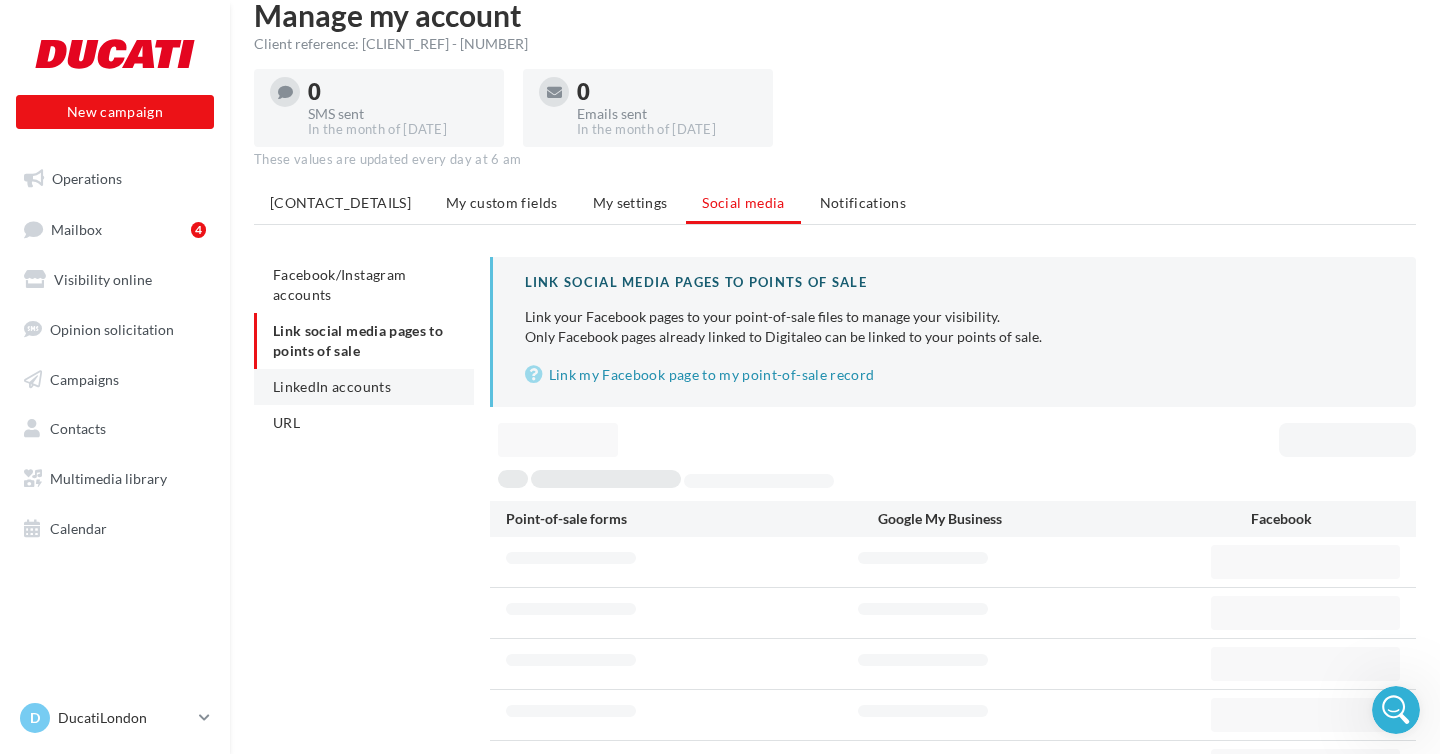 click on "LinkedIn accounts" at bounding box center (332, 386) 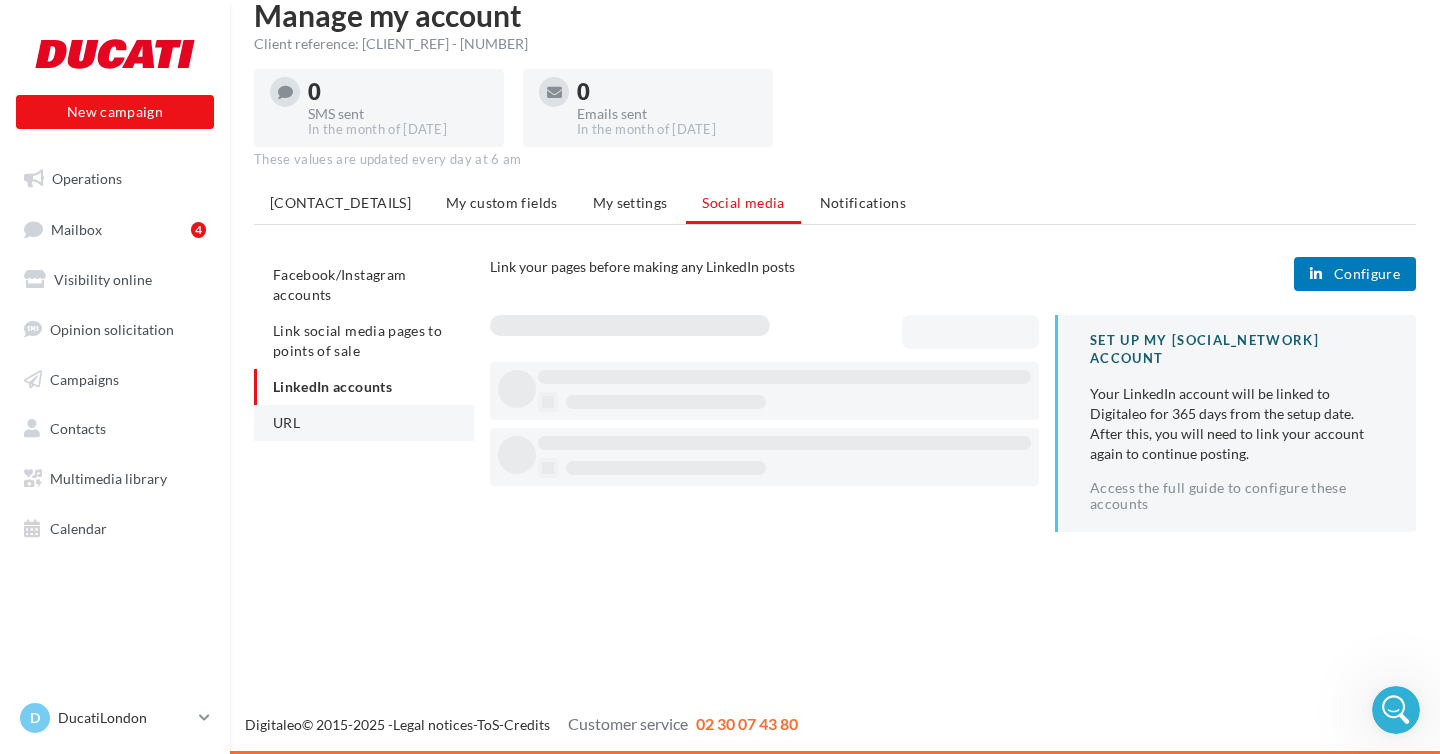 click on "URL" at bounding box center [364, 423] 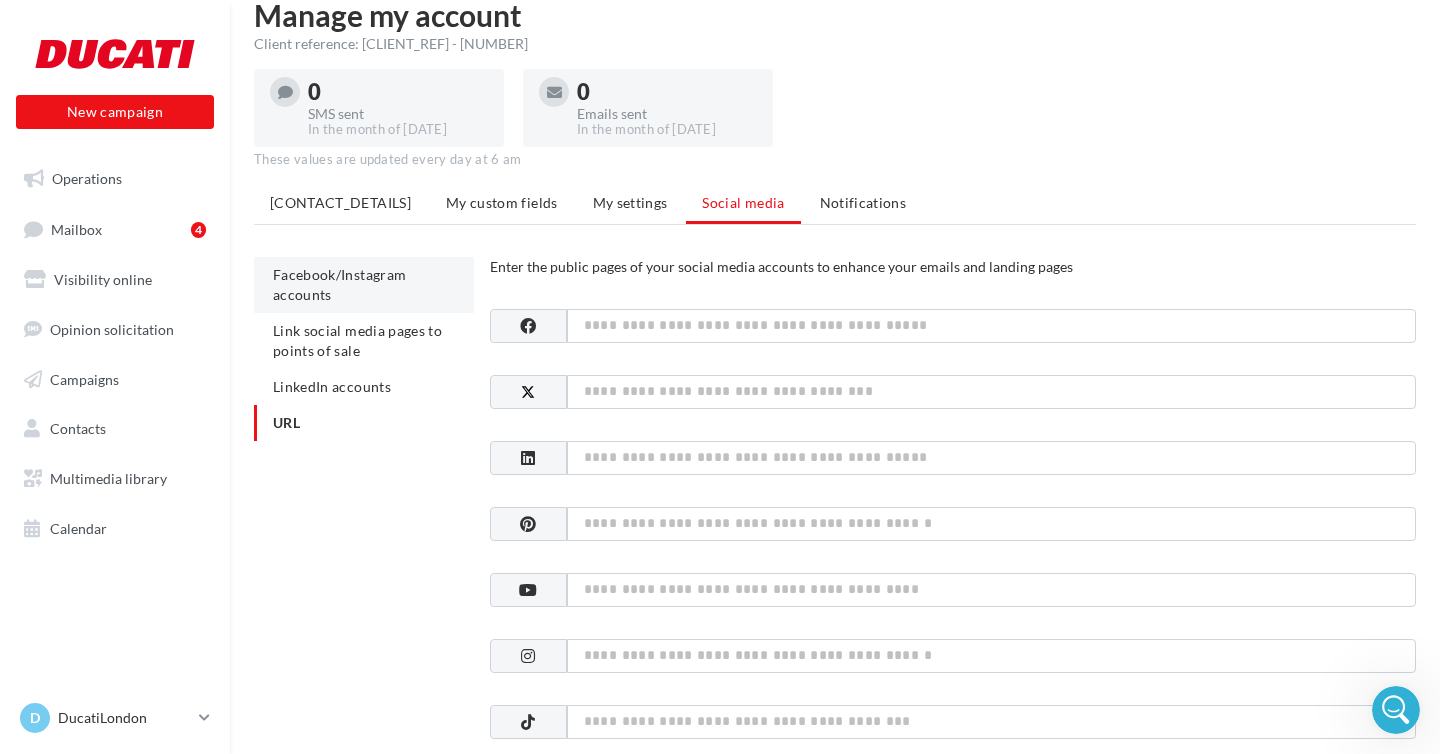 click on "Facebook/Instagram accounts" at bounding box center (364, 285) 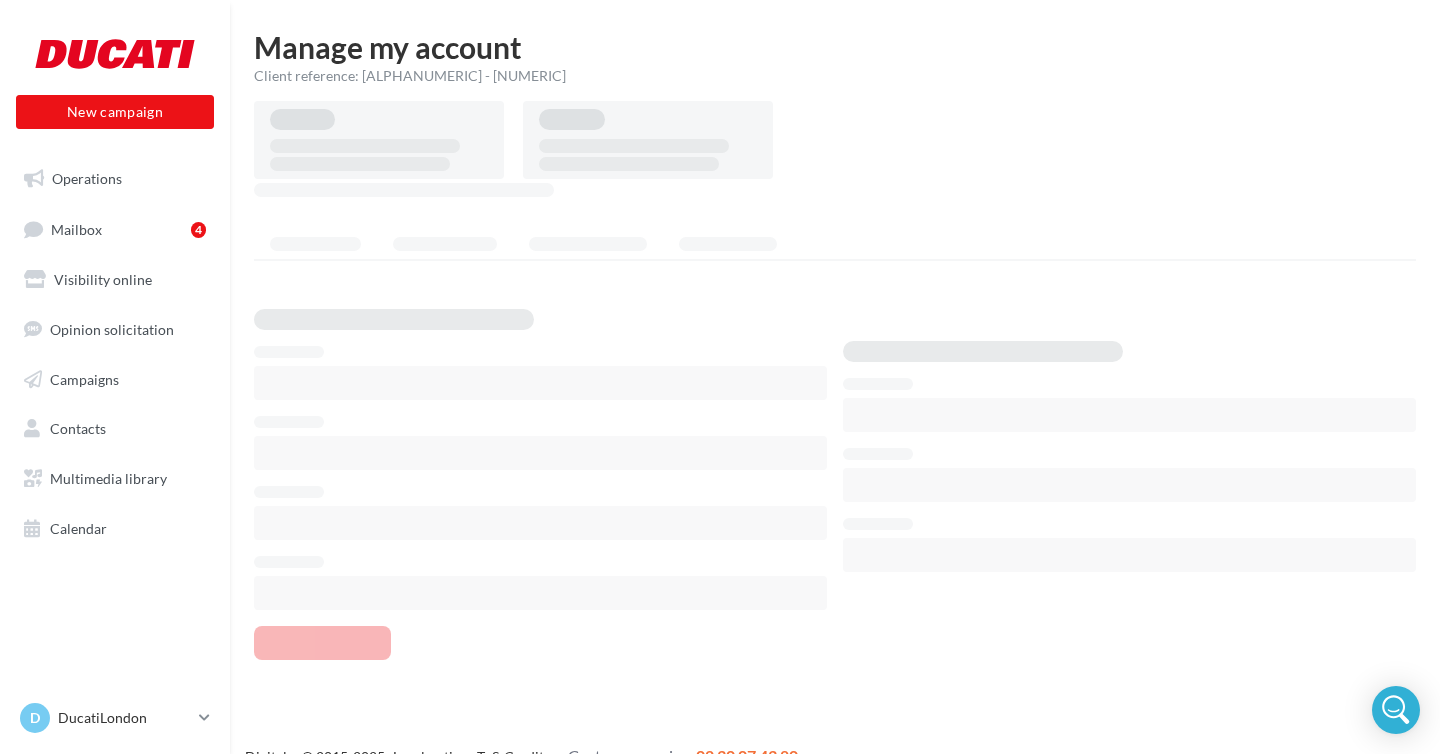 scroll, scrollTop: 32, scrollLeft: 0, axis: vertical 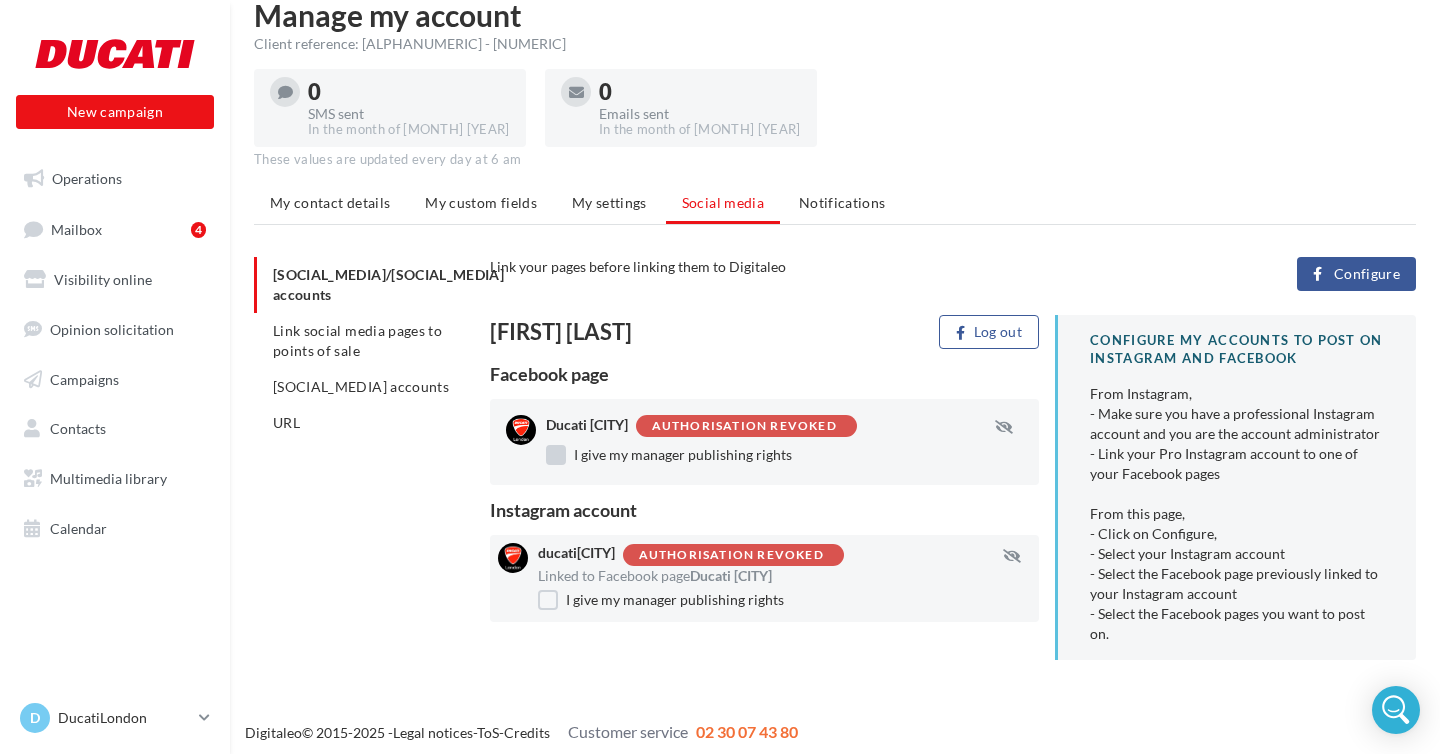 click on "I give my manager publishing rights" at bounding box center [669, 455] 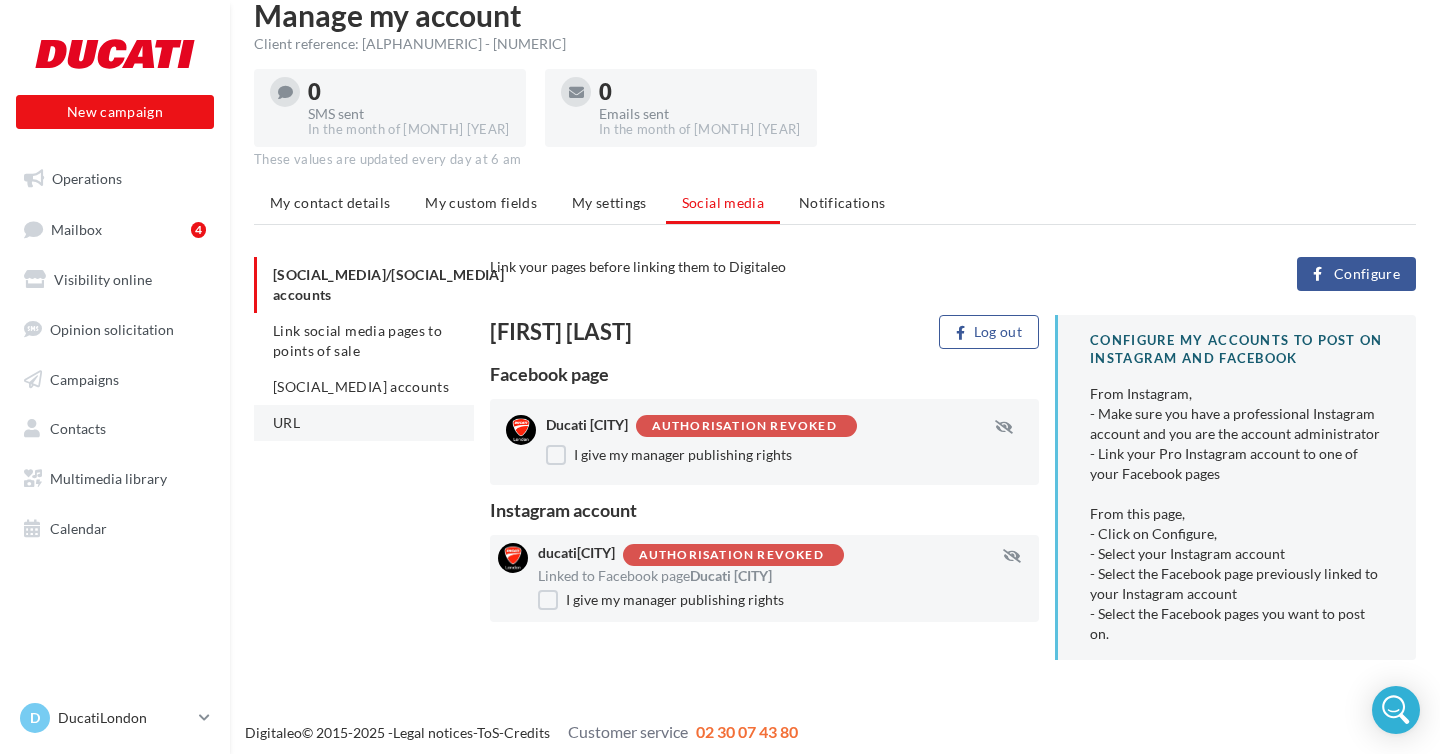 click on "URL" at bounding box center (364, 423) 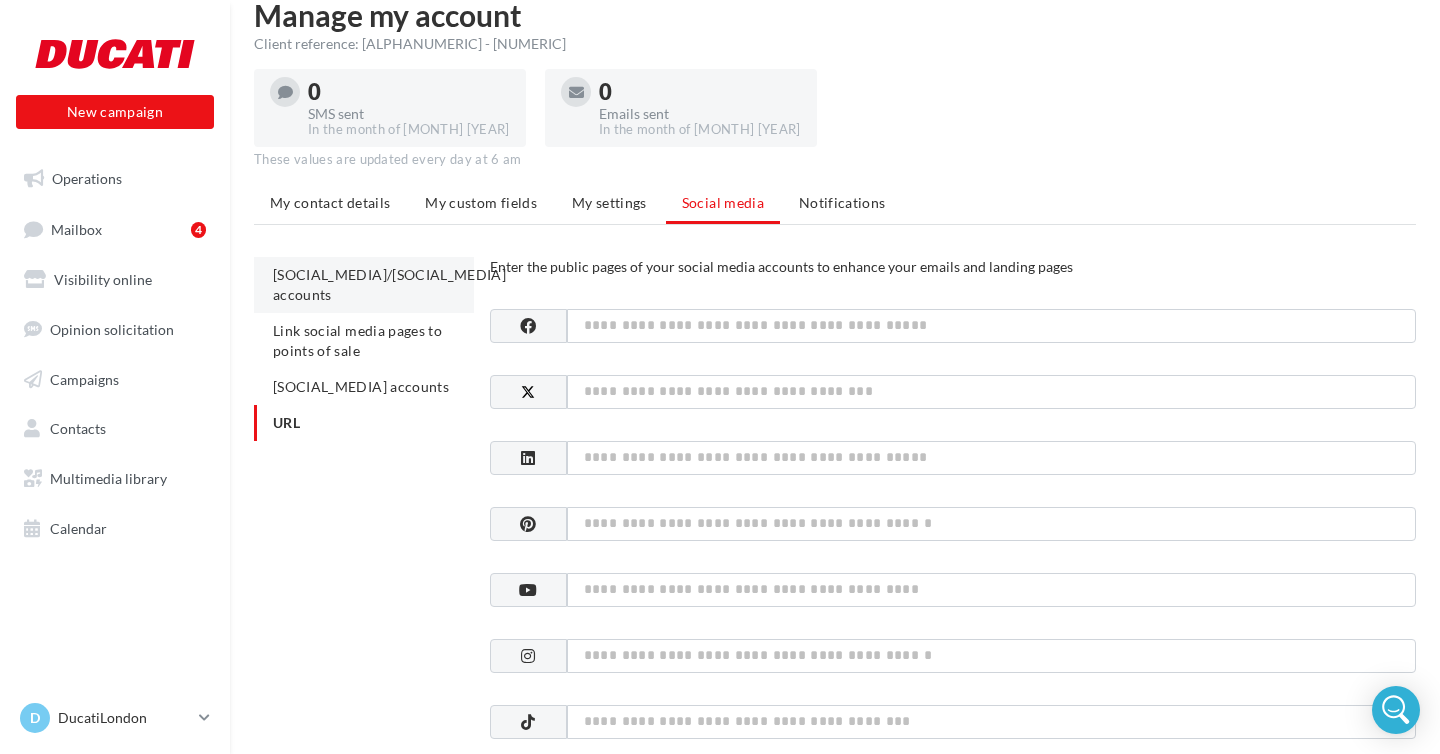 click on "Facebook/Instagram accounts" at bounding box center (389, 284) 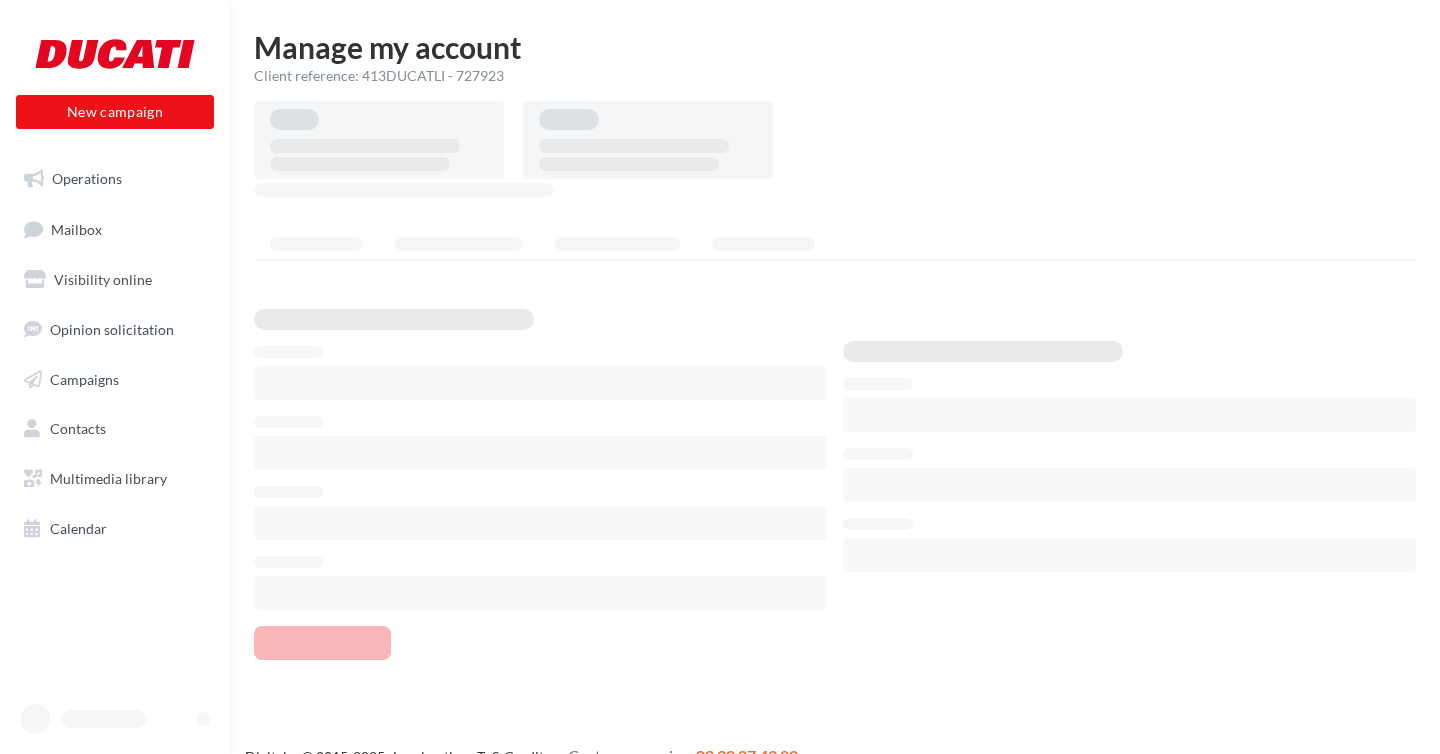 scroll, scrollTop: 0, scrollLeft: 0, axis: both 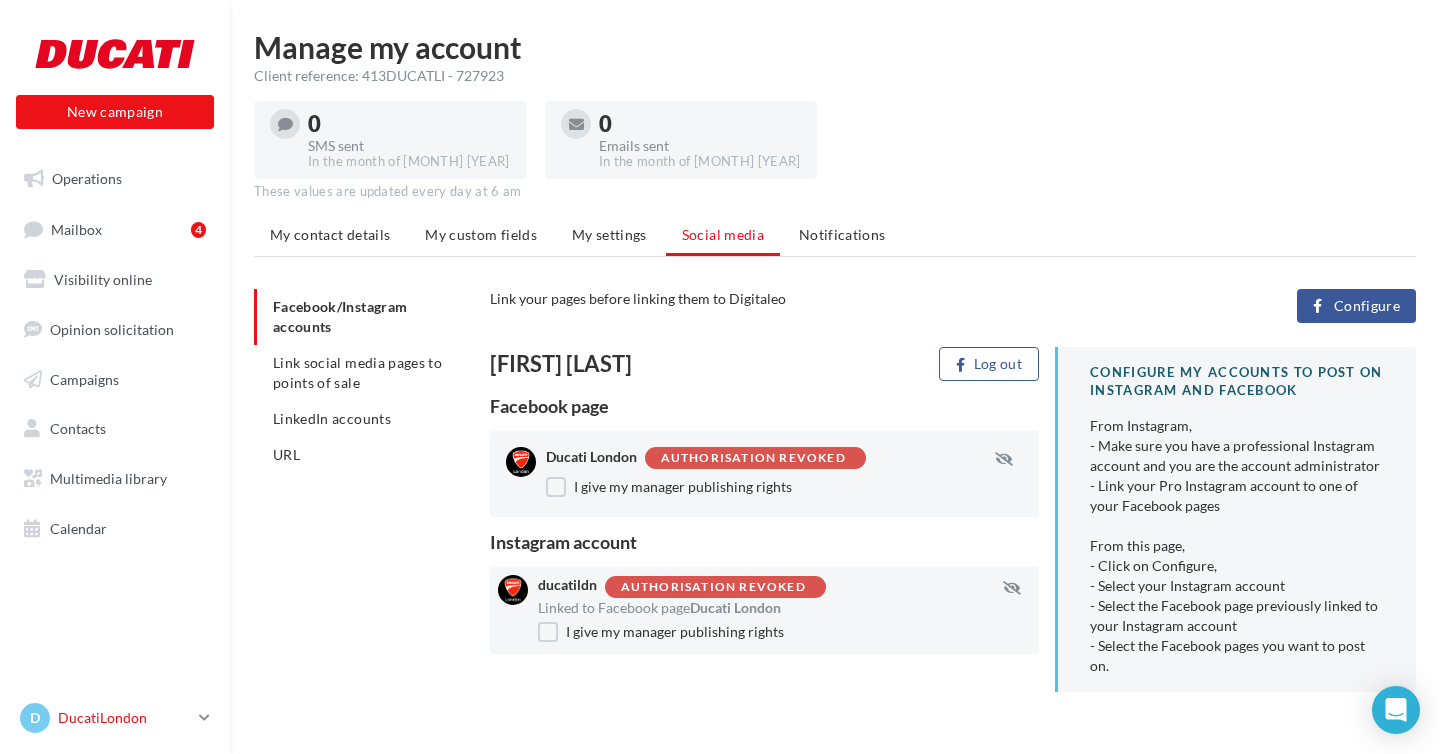 click on "DucatiLondon" at bounding box center (124, 718) 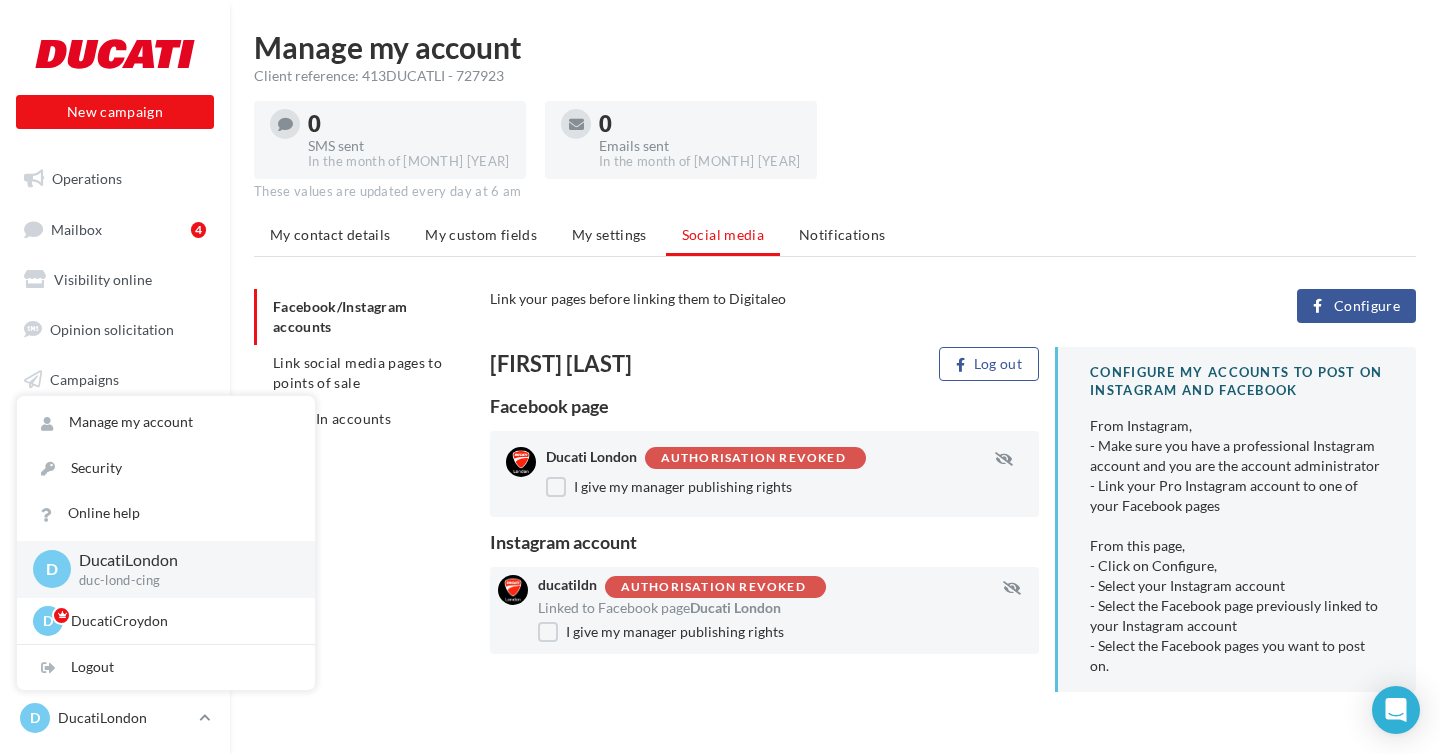click on "Facebook/Instagram accounts
Link social media pages to points of sale
LinkedIn accounts
URL
Link your pages before linking them to Digitaleo
Configure
[FIRST] [LAST]   Log out
Facebook page
Ducati London
Authorisation revoked
I give my manager publishing rights
Instagram account
ducatildn
Authorisation revoked
Linked to Facebook page  Ducati London     I give my manager publishing rights   CONFIGURE MY ACCOUNTS TO POST on Instagram and Facebook   From Instagram, - Make sure you have a professional Instagram account and you are the account administrator - Link your Pro Instagram account to one of your Facebook pages From this page, - Click on Configure, - Select your Instagram account" at bounding box center [843, 498] 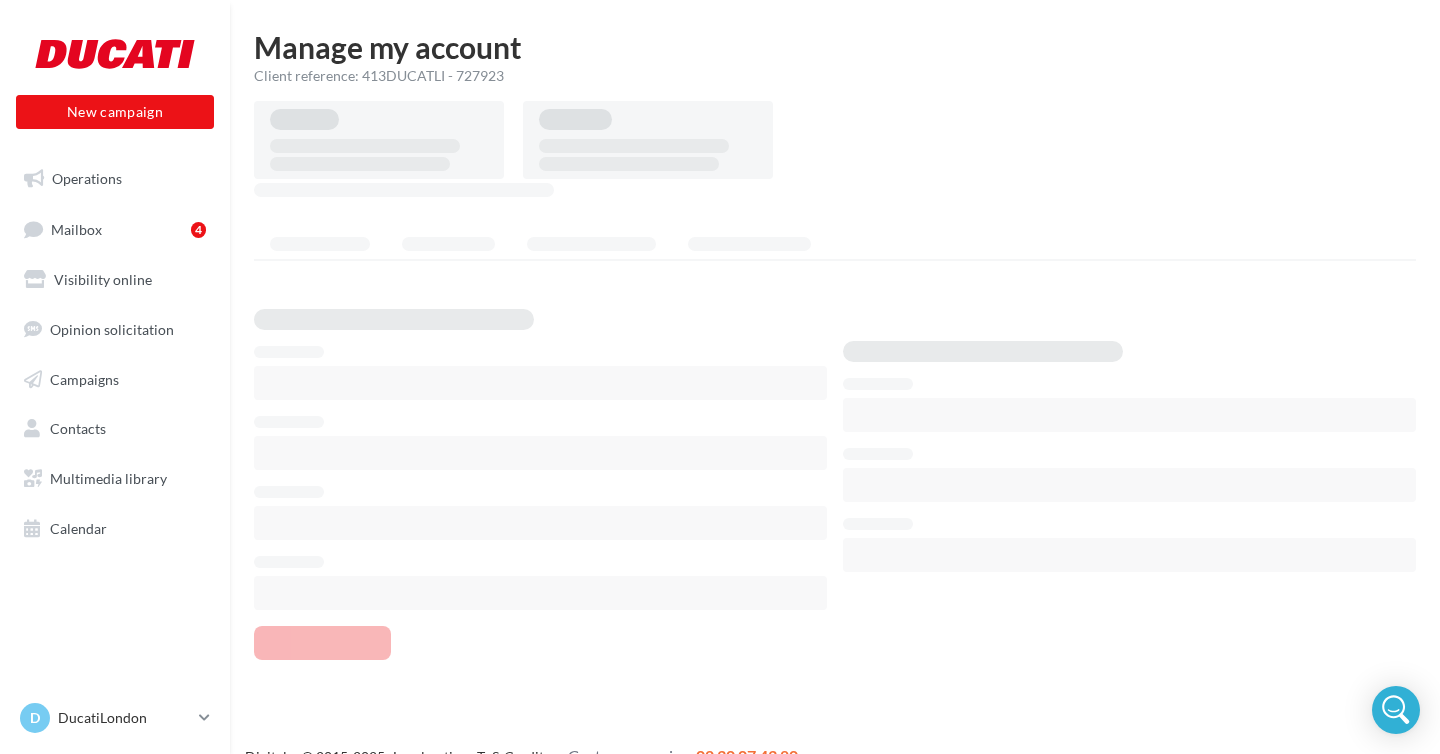 scroll, scrollTop: 0, scrollLeft: 0, axis: both 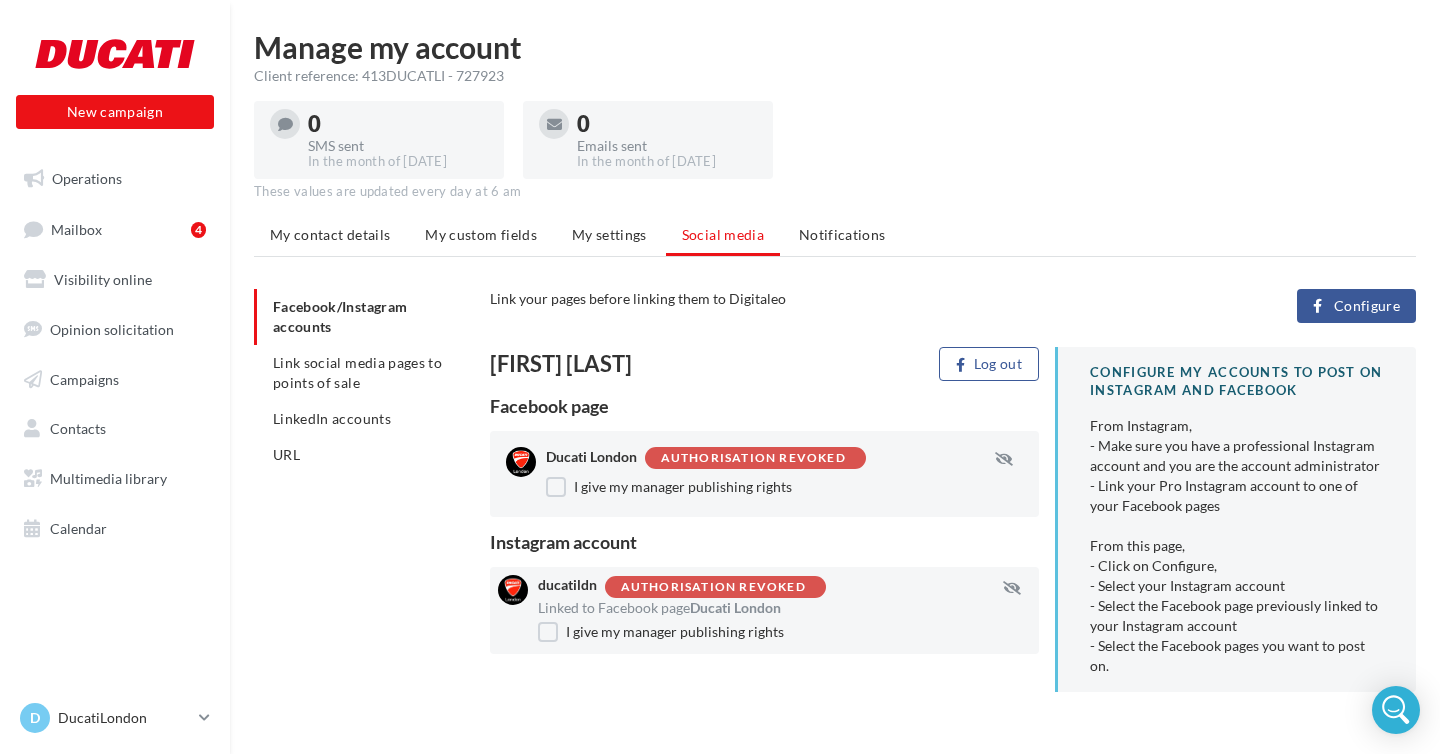 click on "Facebook/Instagram accounts
Link social media pages to points of sale
LinkedIn accounts
URL
Link your pages before linking them to Digitaleo
Configure
[FIRST] [LAST]   Log out
Facebook page
Ducati London
Authorisation revoked
I give my manager publishing rights
Instagram account
ducatildn
Authorisation revoked
Linked to Facebook page  Ducati London     I give my manager publishing rights   CONFIGURE MY ACCOUNTS TO POST on Instagram and Facebook   From Instagram, - Make sure you have a professional Instagram account and you are the account administrator - Link your Pro Instagram account to one of your Facebook pages From this page, - Click on Configure, - Select your Instagram account" at bounding box center [843, 498] 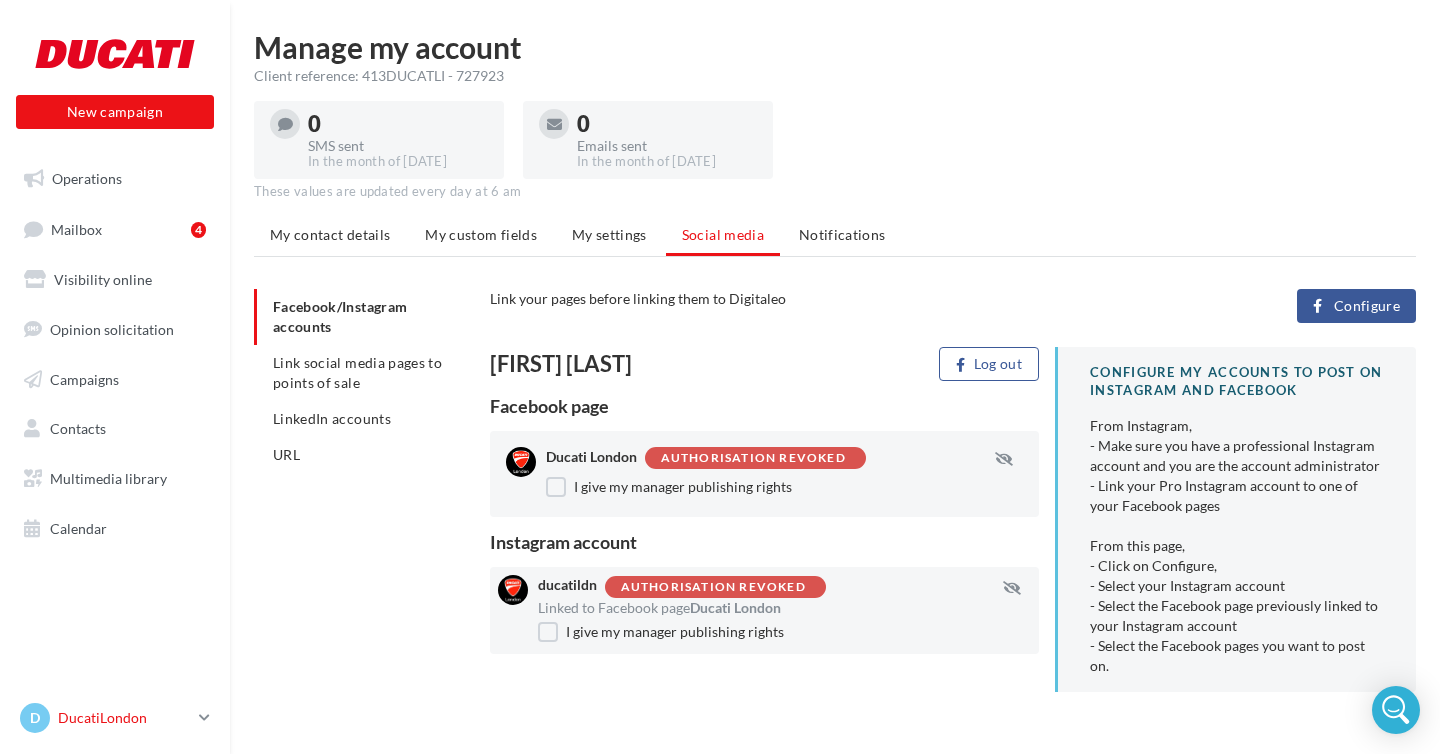 click on "DucatiLondon" at bounding box center (124, 718) 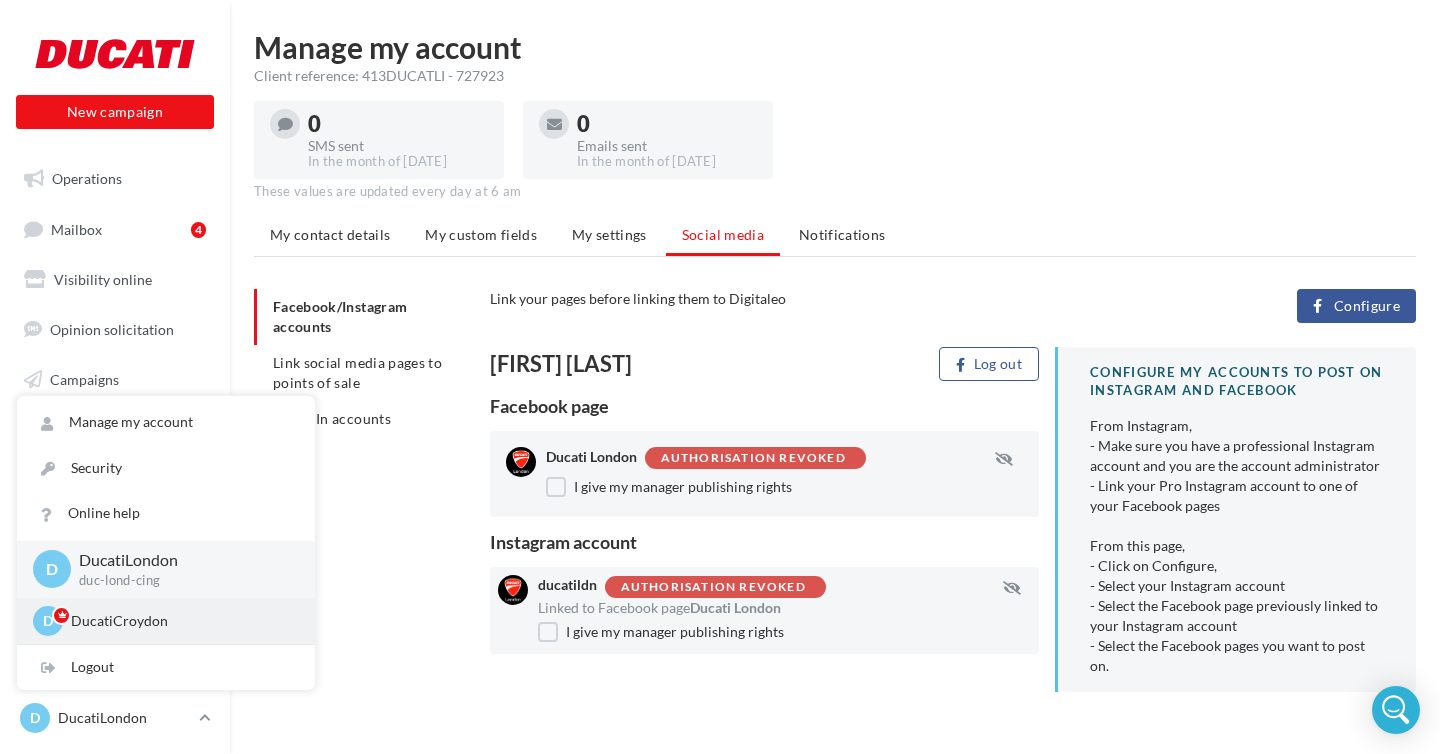 click on "DucatiCroydon" at bounding box center (181, 621) 